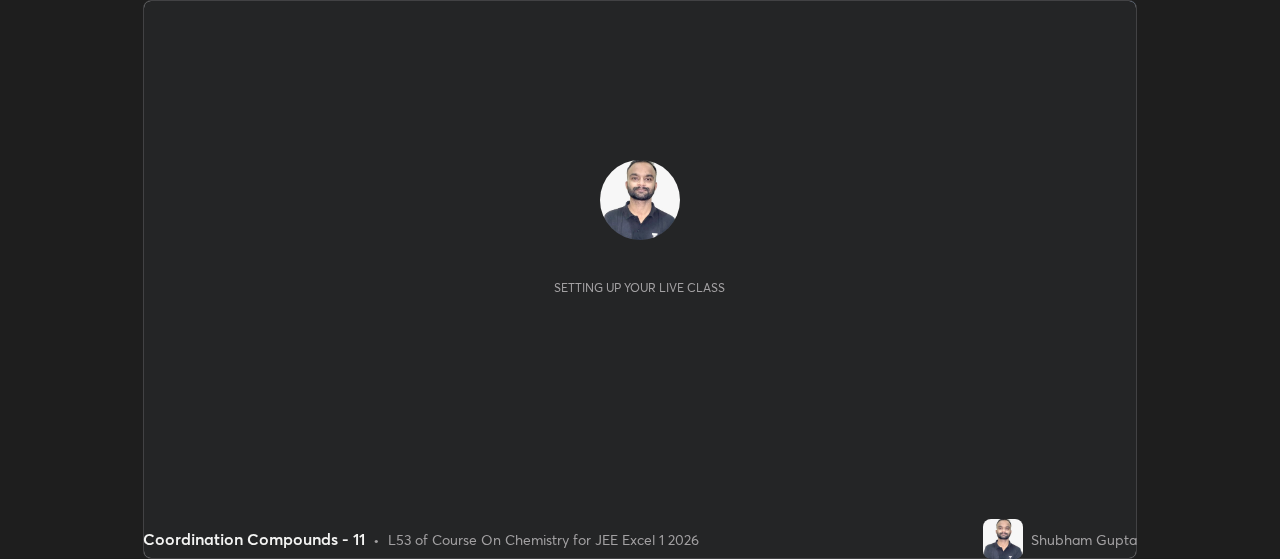 scroll, scrollTop: 0, scrollLeft: 0, axis: both 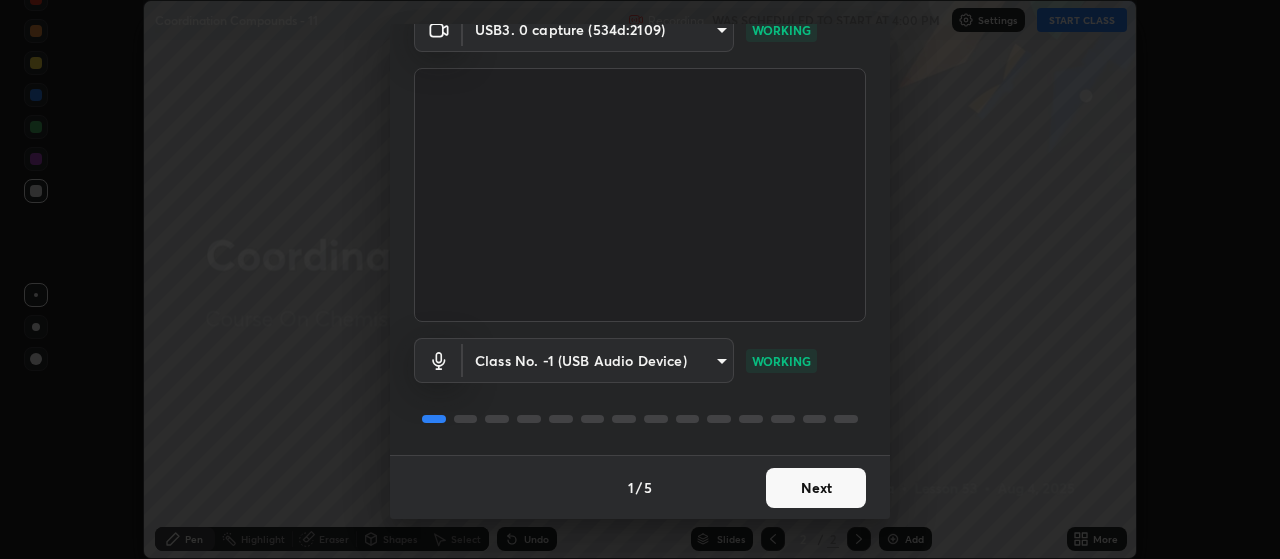 click on "Next" at bounding box center [816, 488] 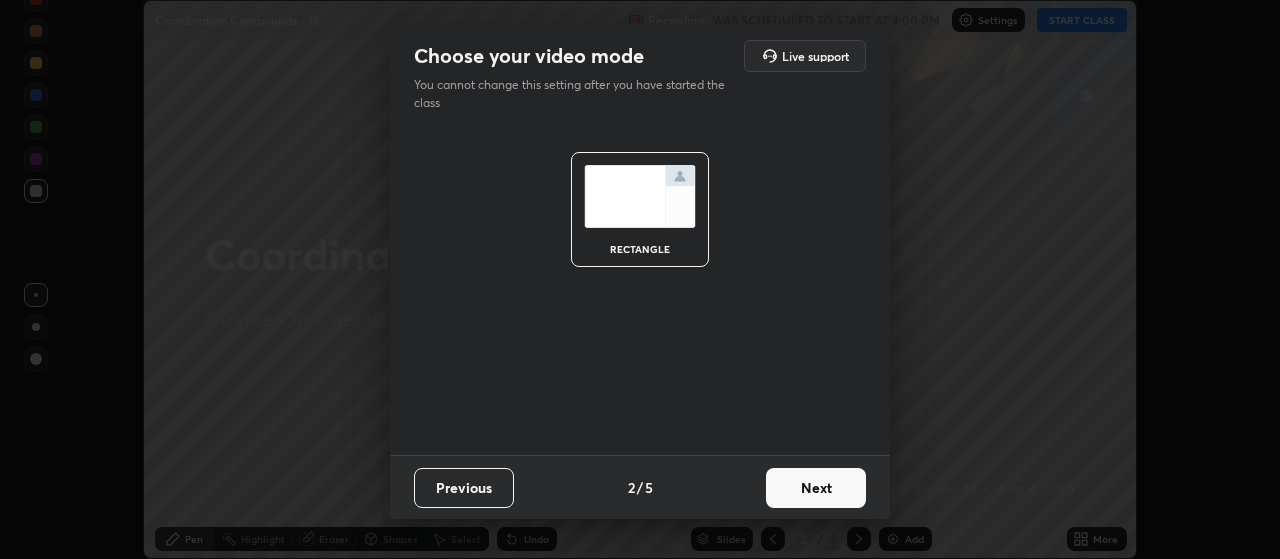 click on "Next" at bounding box center (816, 488) 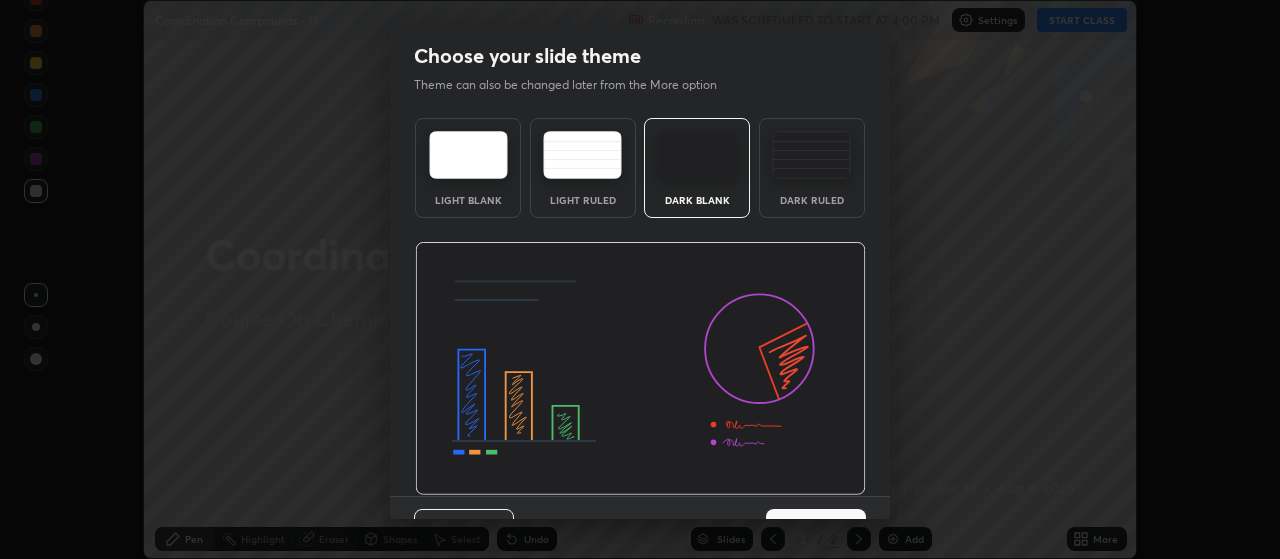click at bounding box center [640, 369] 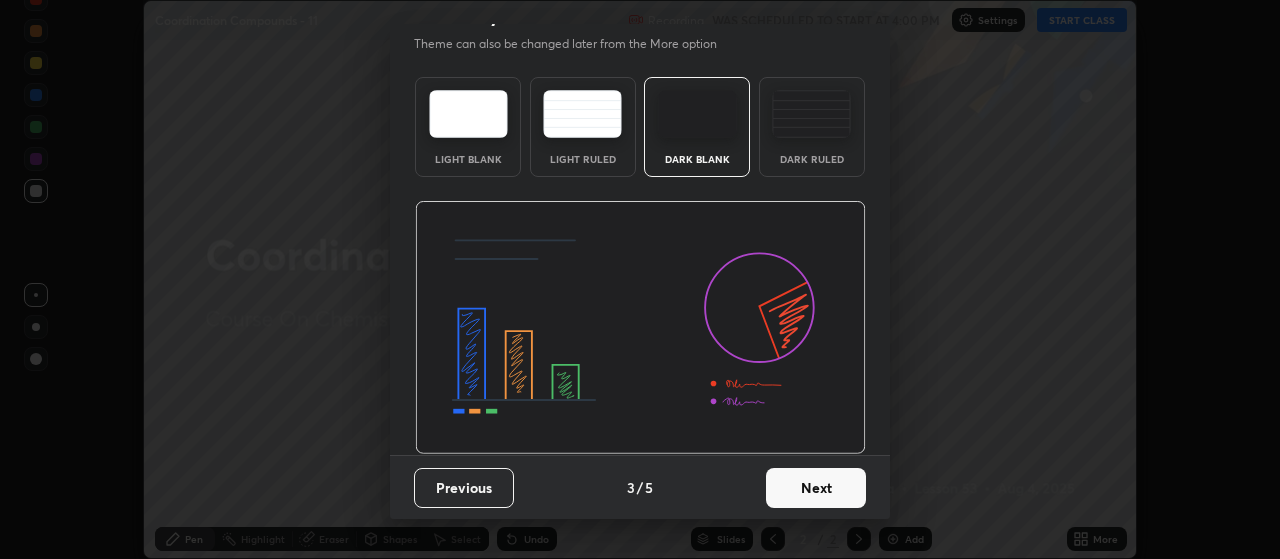 click on "Next" at bounding box center (816, 488) 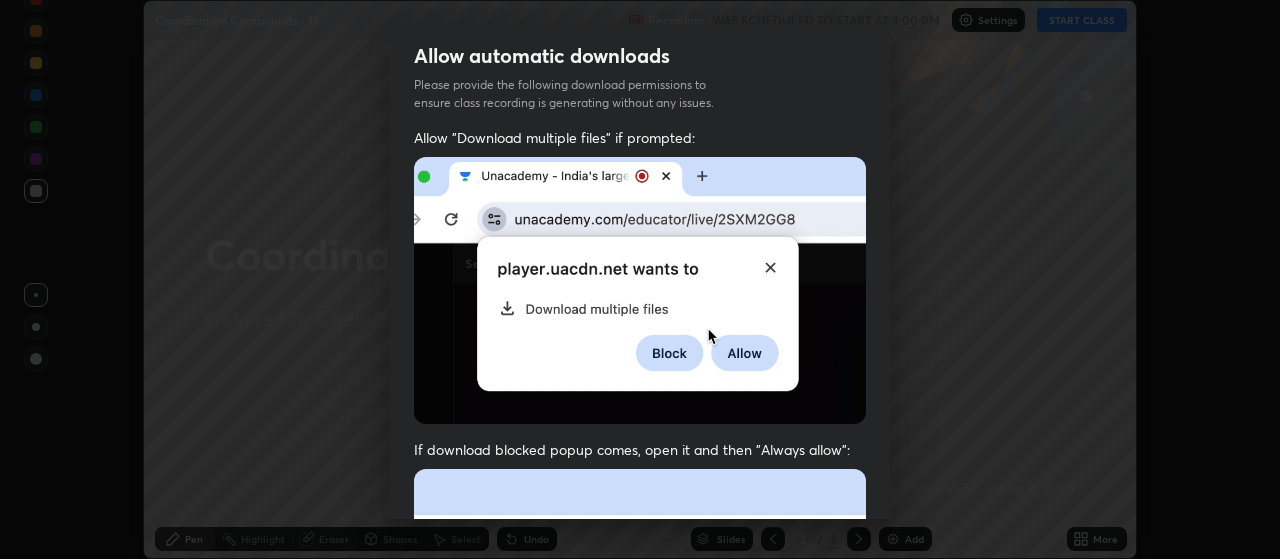 click at bounding box center [640, 687] 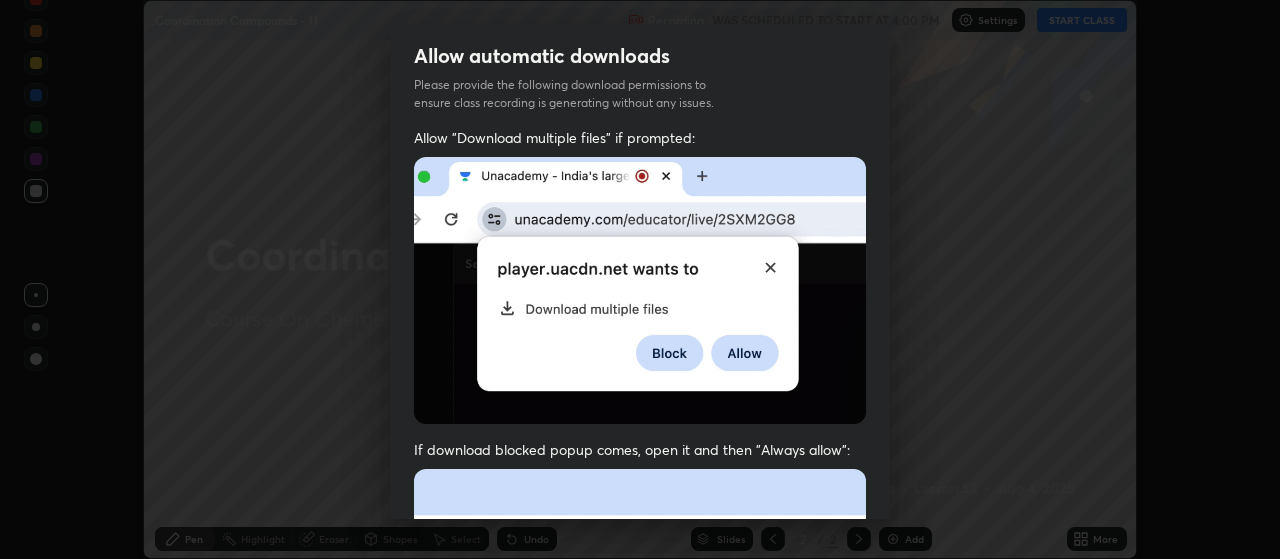 click at bounding box center (640, 687) 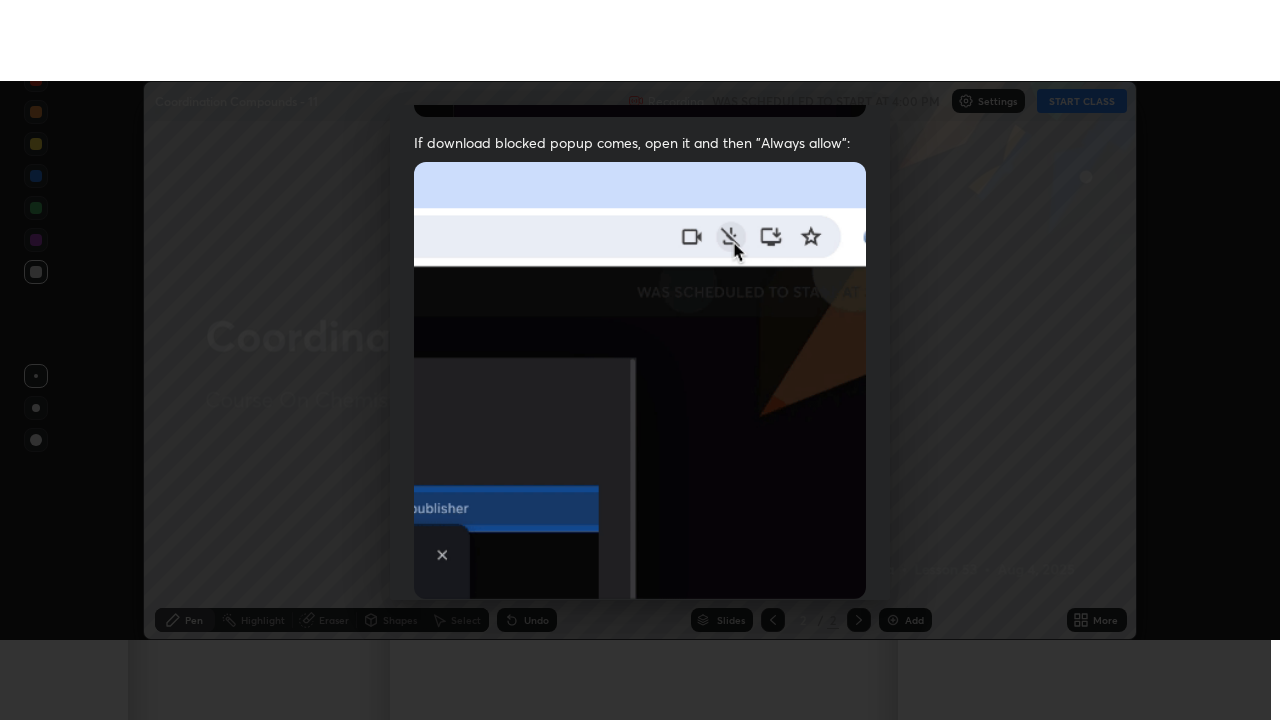 scroll, scrollTop: 505, scrollLeft: 0, axis: vertical 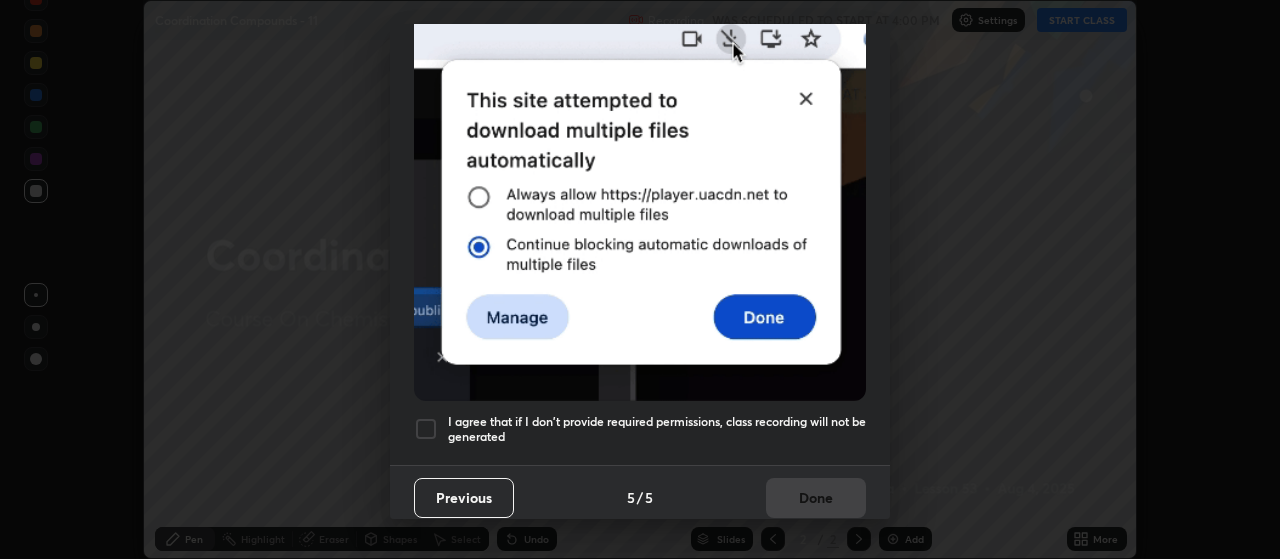 click at bounding box center [426, 429] 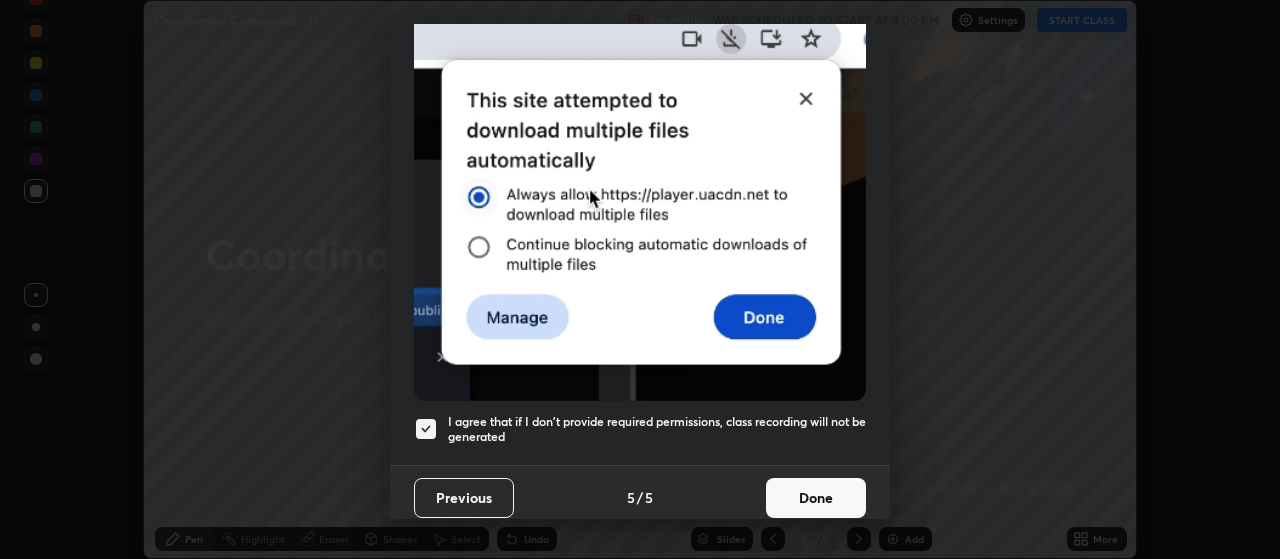 click on "Done" at bounding box center (816, 498) 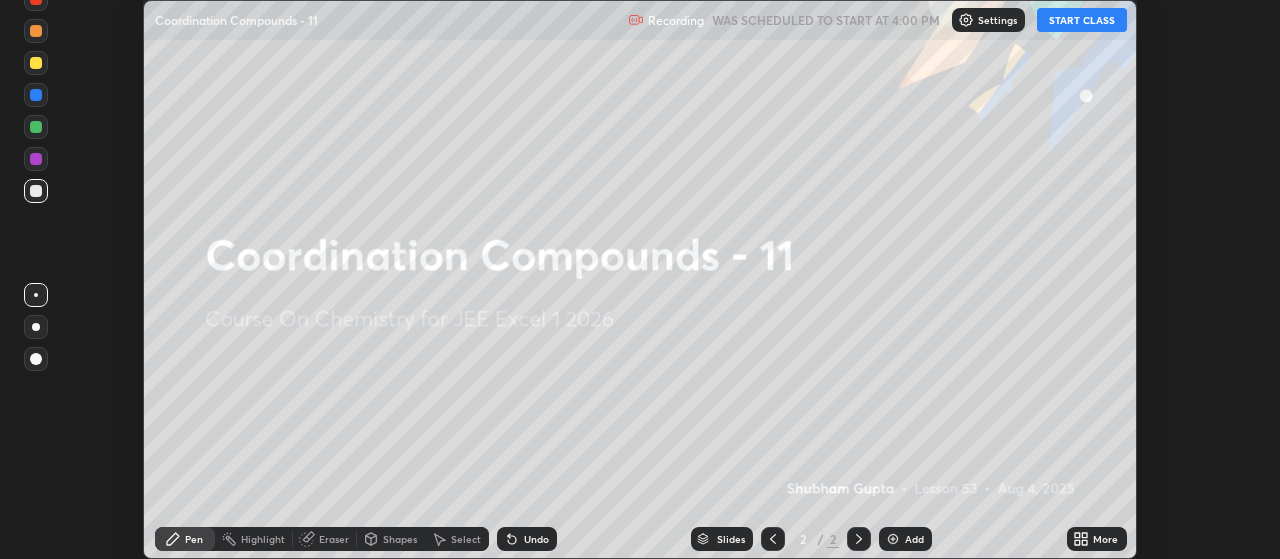 click on "START CLASS" at bounding box center [1082, 20] 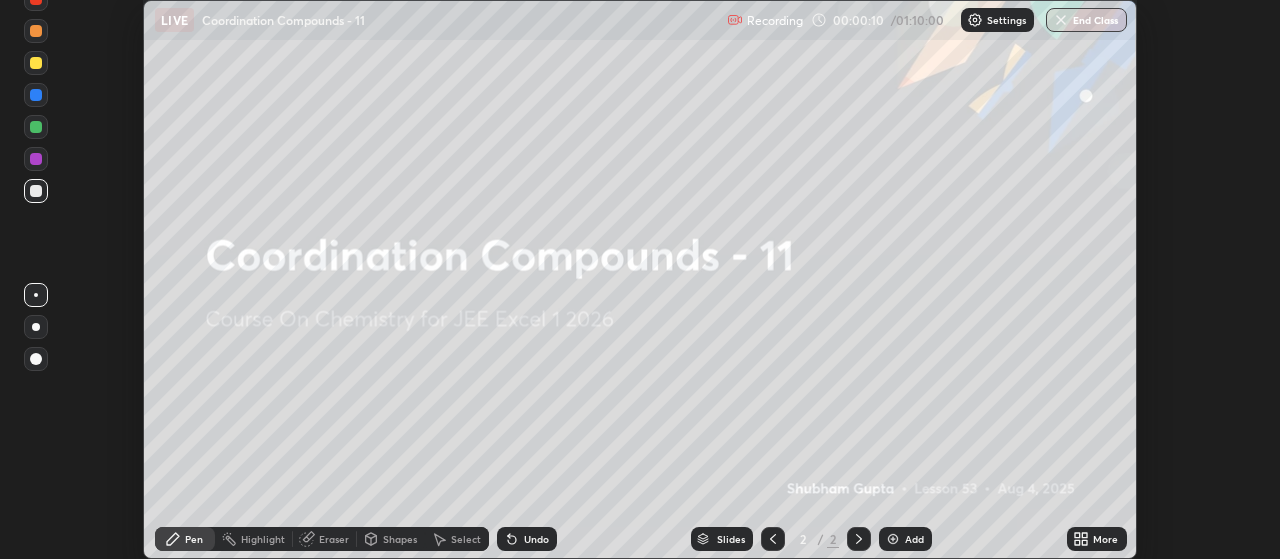 click on "Add" at bounding box center [914, 539] 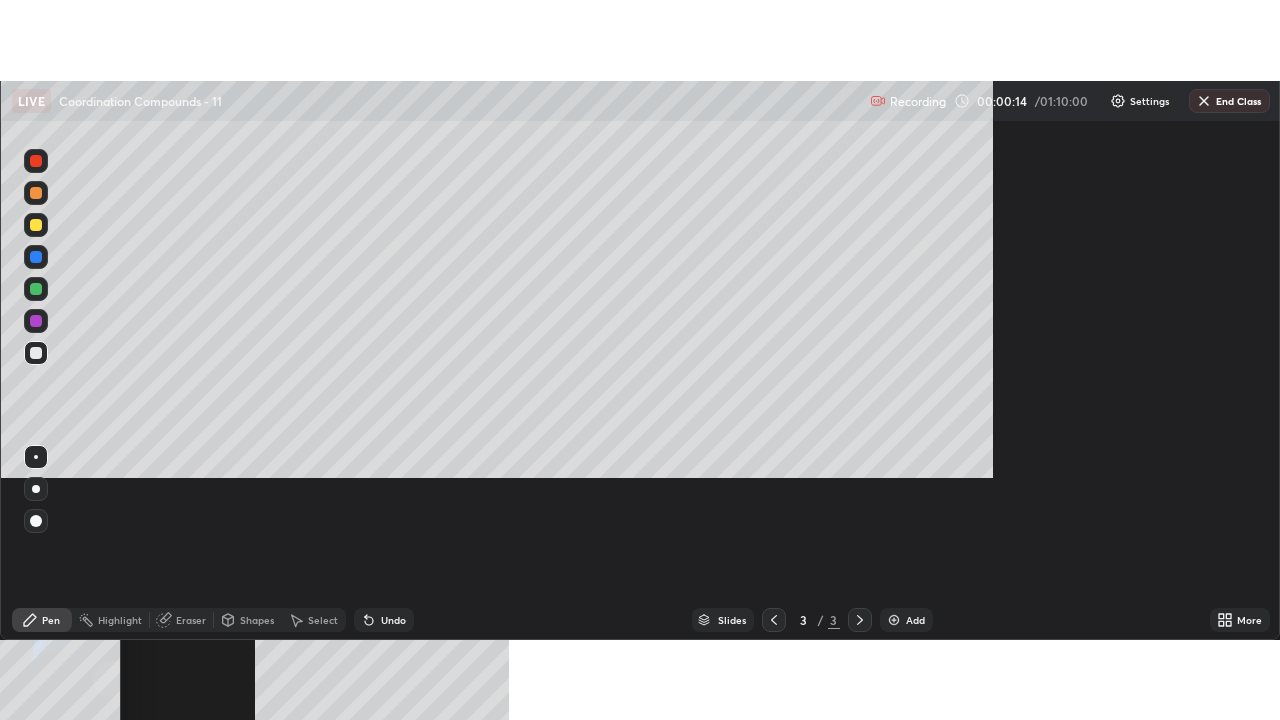 scroll, scrollTop: 99280, scrollLeft: 98720, axis: both 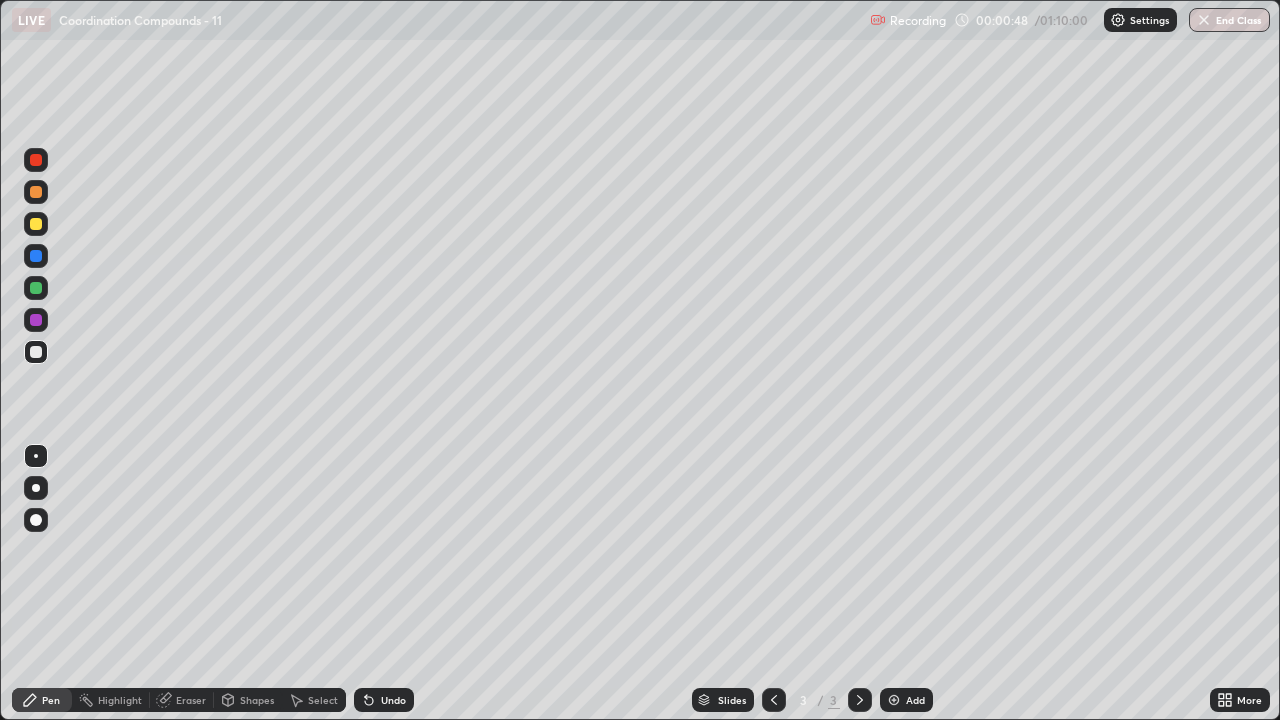 click at bounding box center (36, 488) 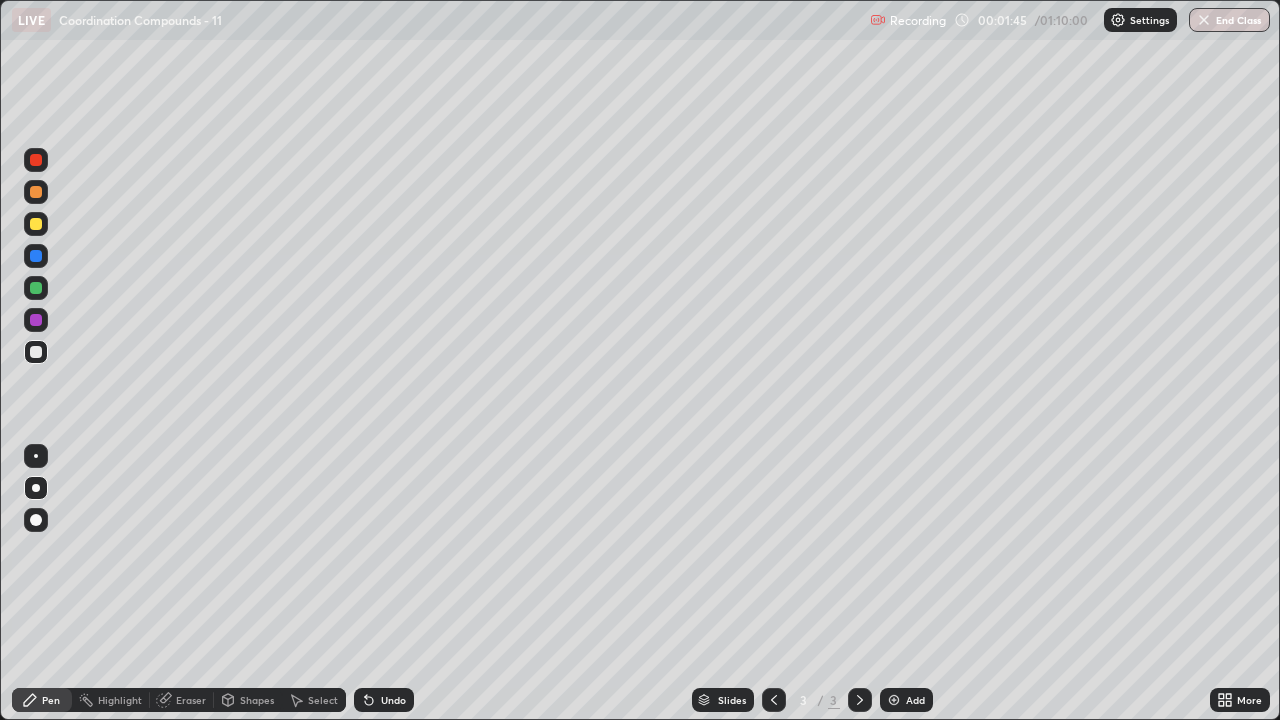 click at bounding box center (36, 488) 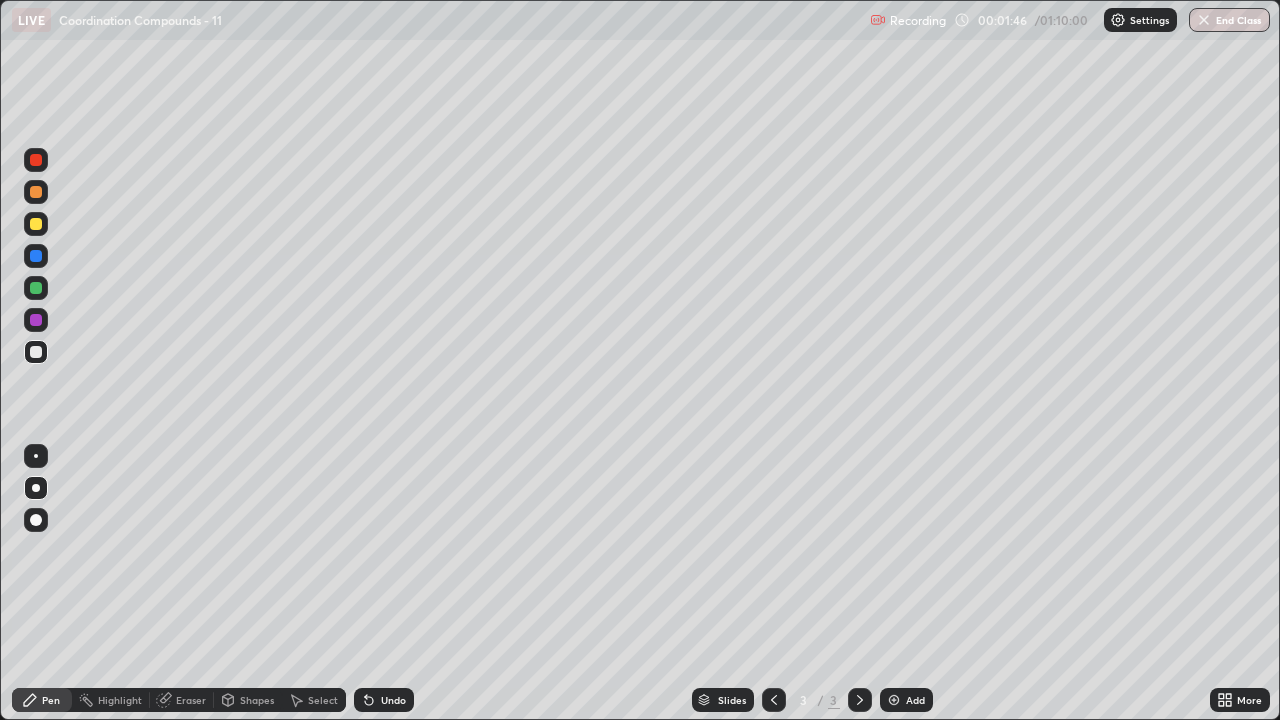 click at bounding box center (36, 352) 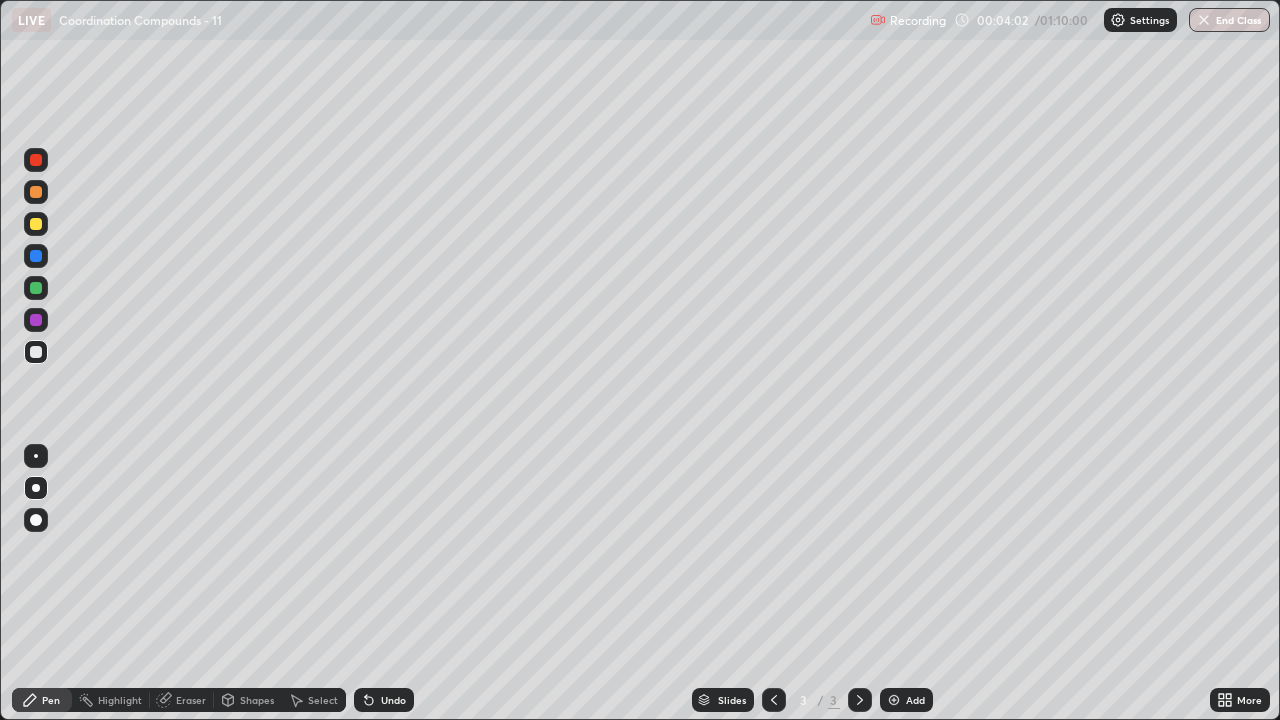 click on "Undo" at bounding box center (384, 700) 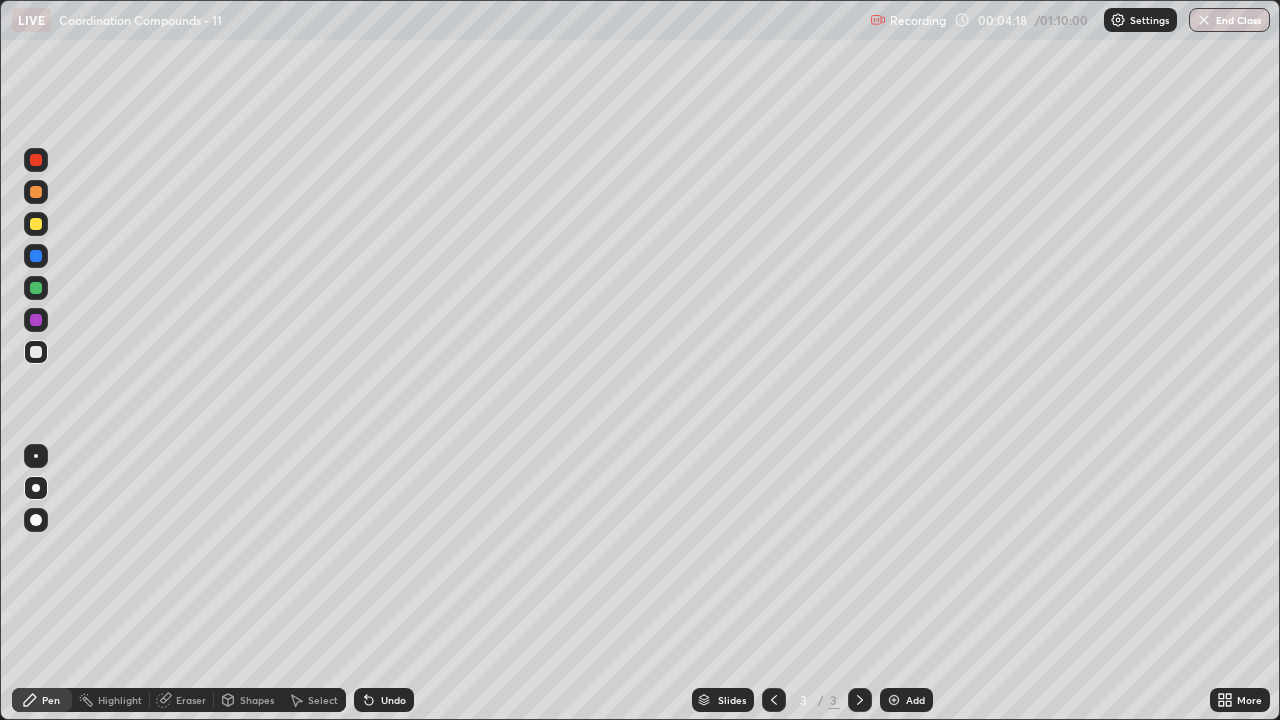 click on "Undo" at bounding box center [384, 700] 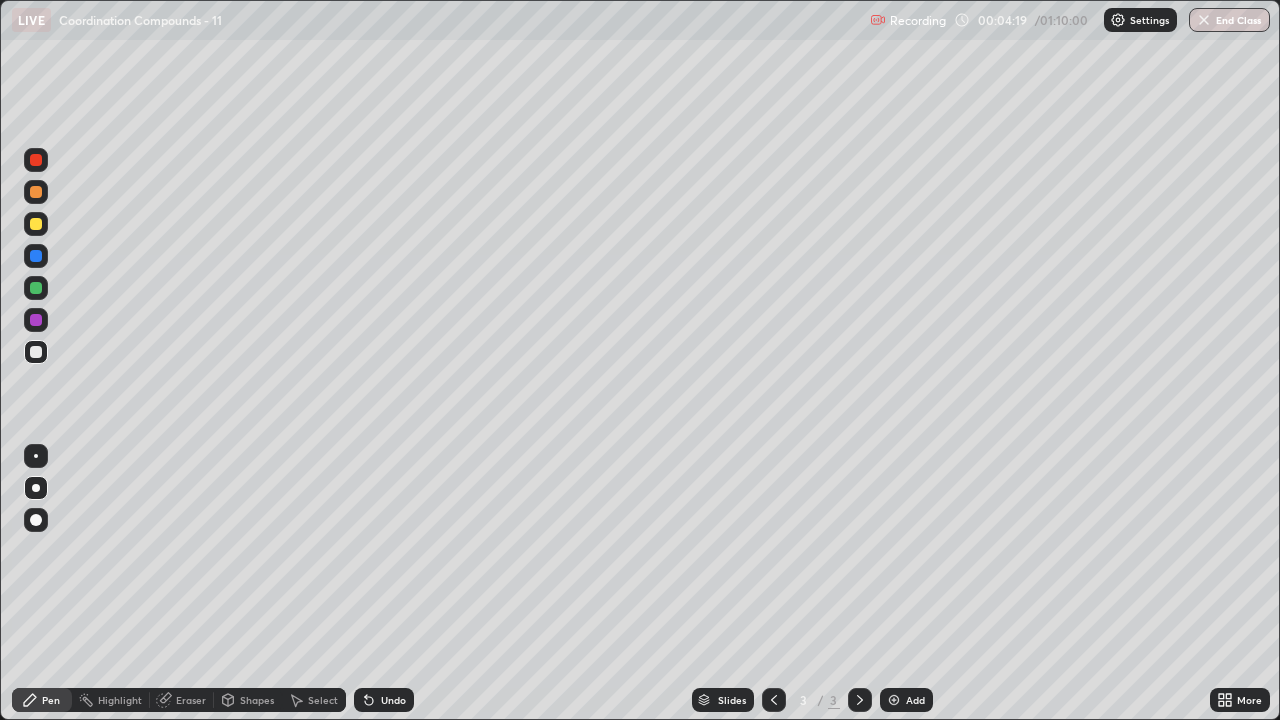 click on "Undo" at bounding box center (384, 700) 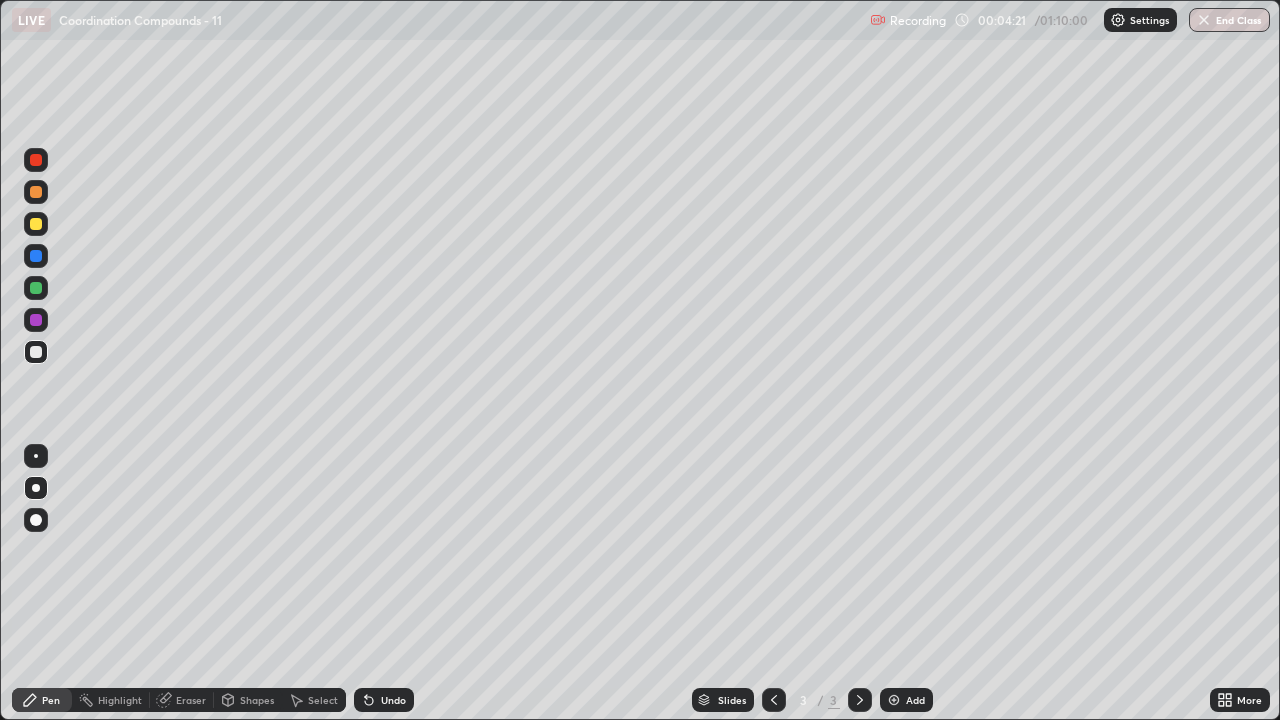 click on "Undo" at bounding box center [384, 700] 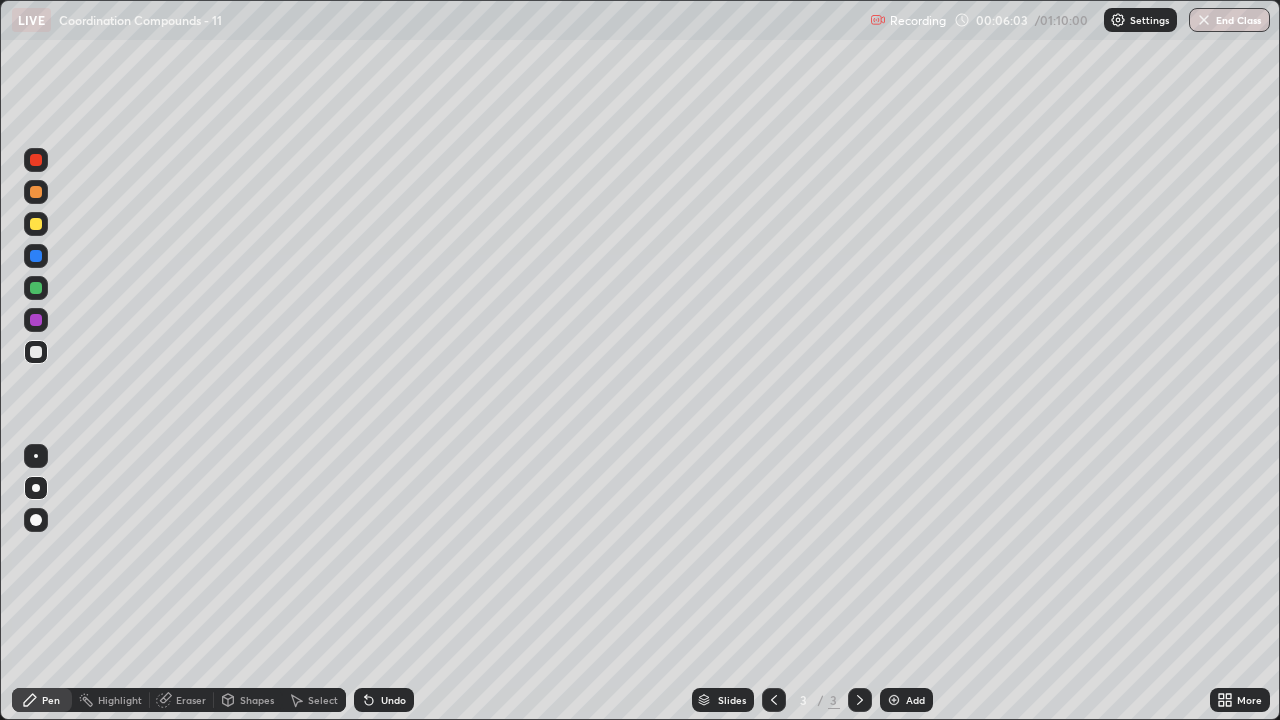 click 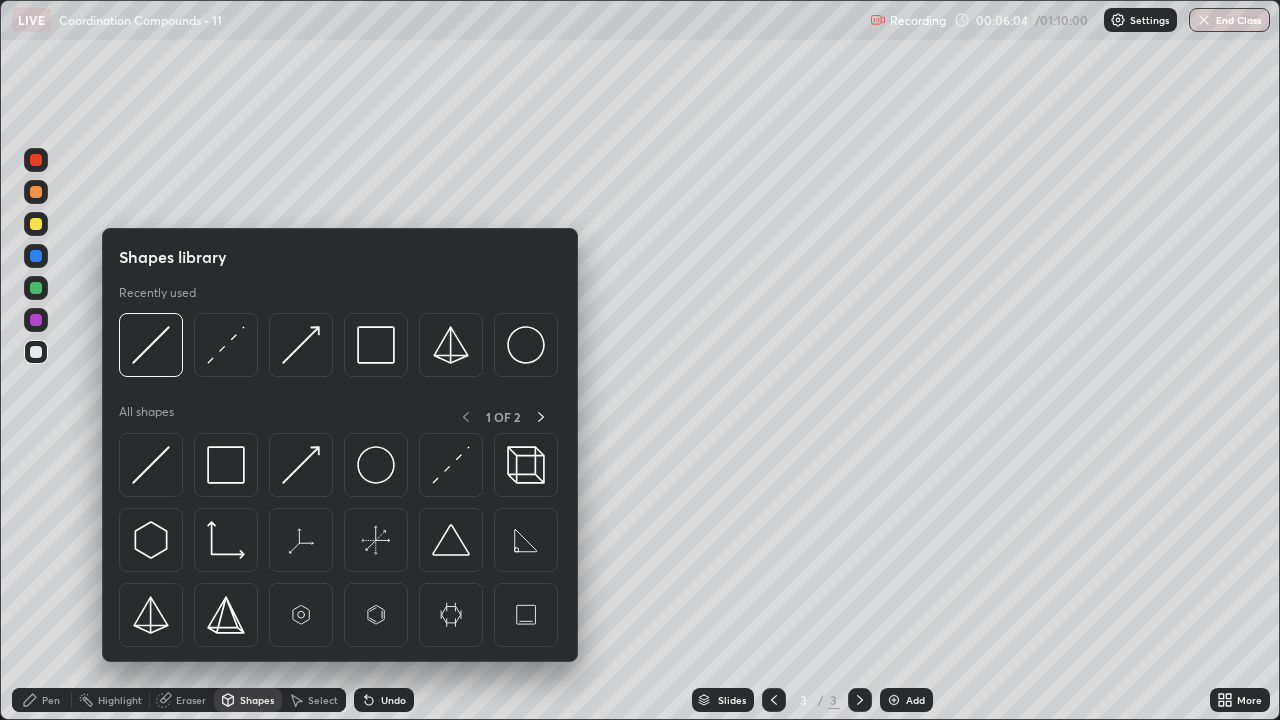 click on "Eraser" at bounding box center (182, 700) 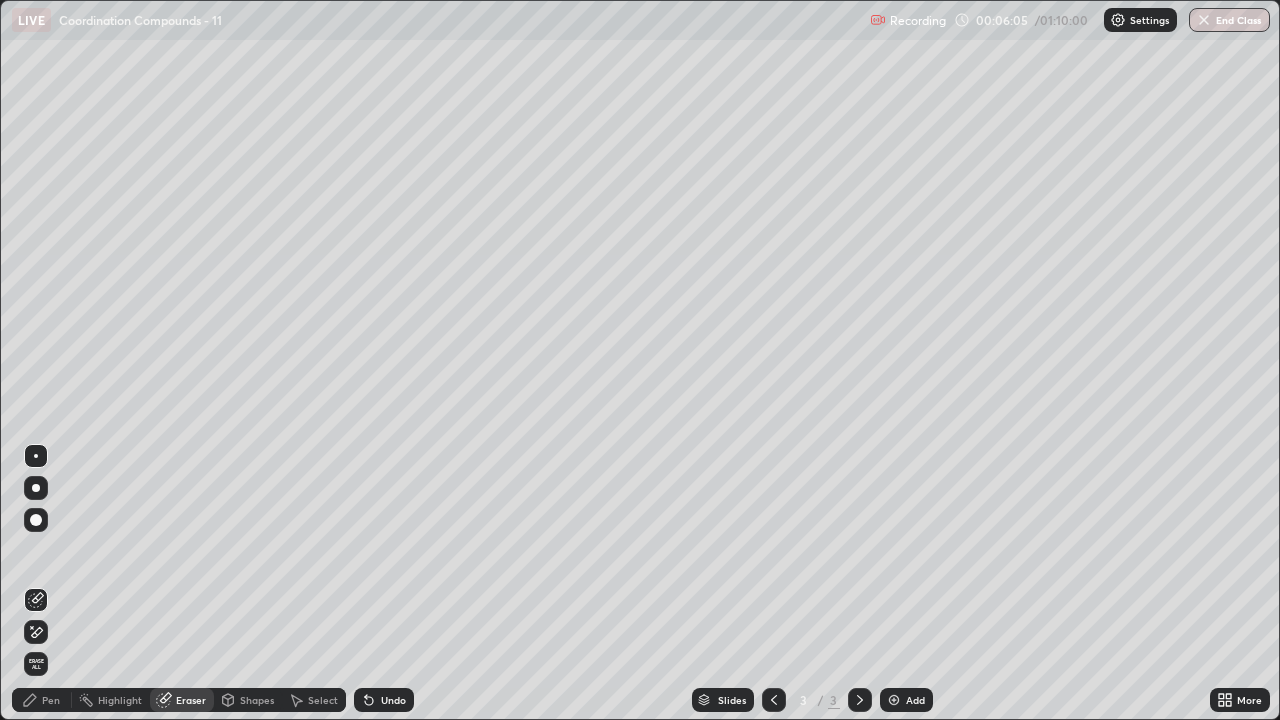 click 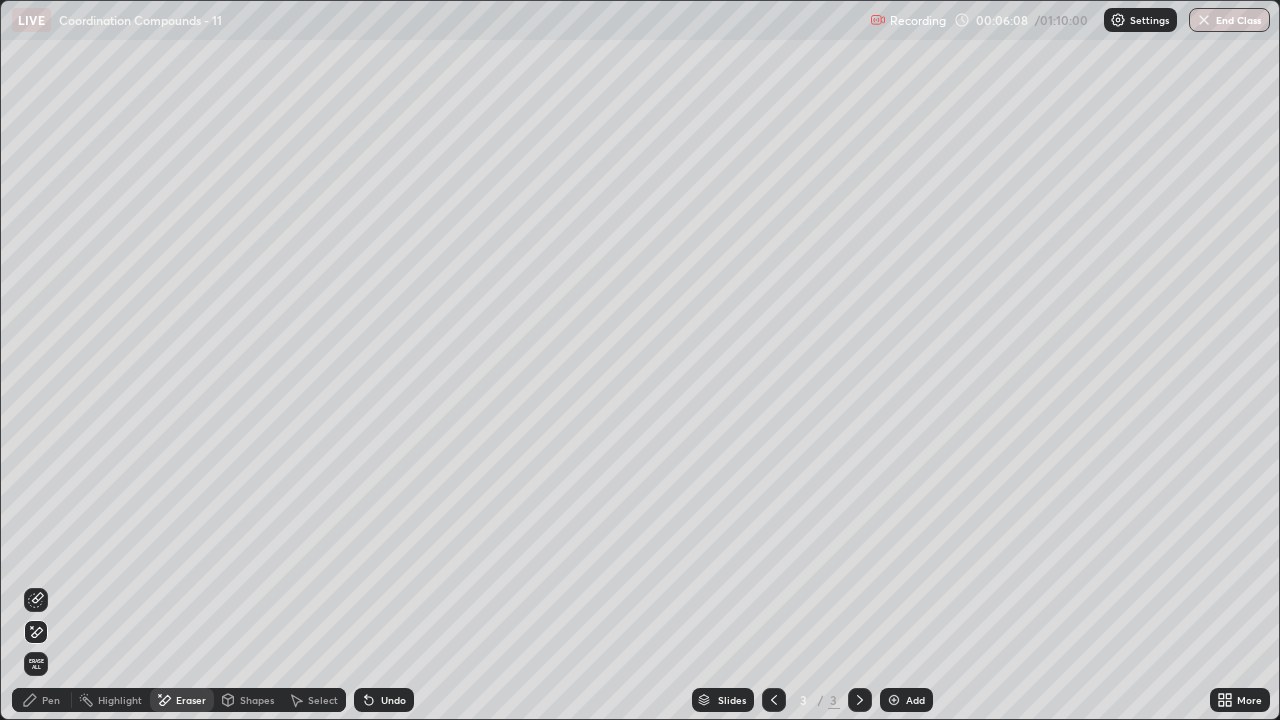 click on "Pen" at bounding box center (51, 700) 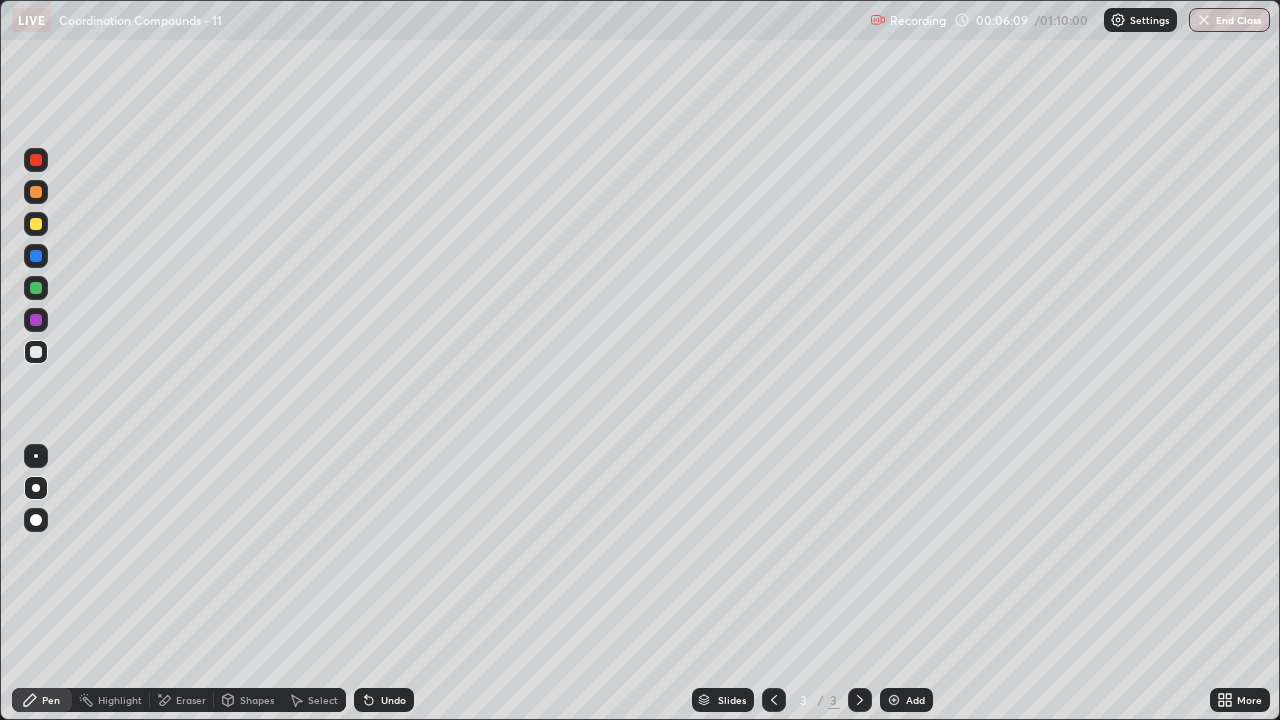 click at bounding box center [36, 224] 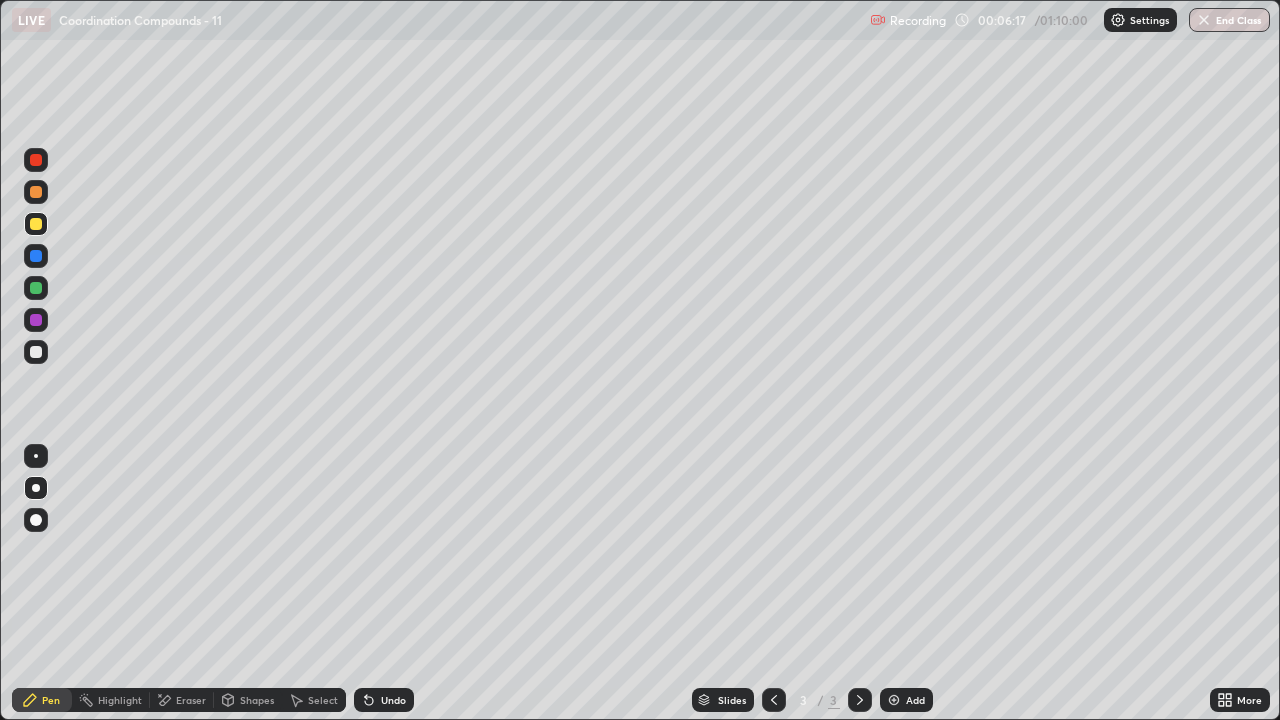 click at bounding box center (36, 352) 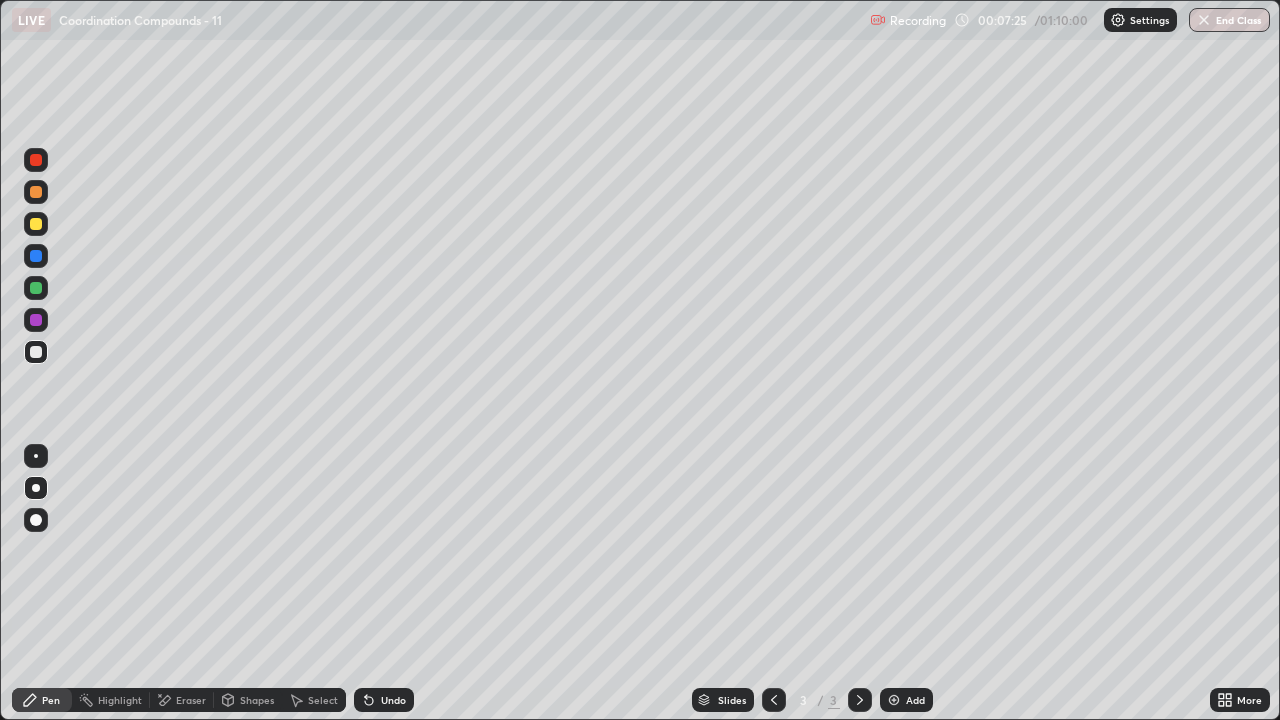 click on "Undo" at bounding box center [384, 700] 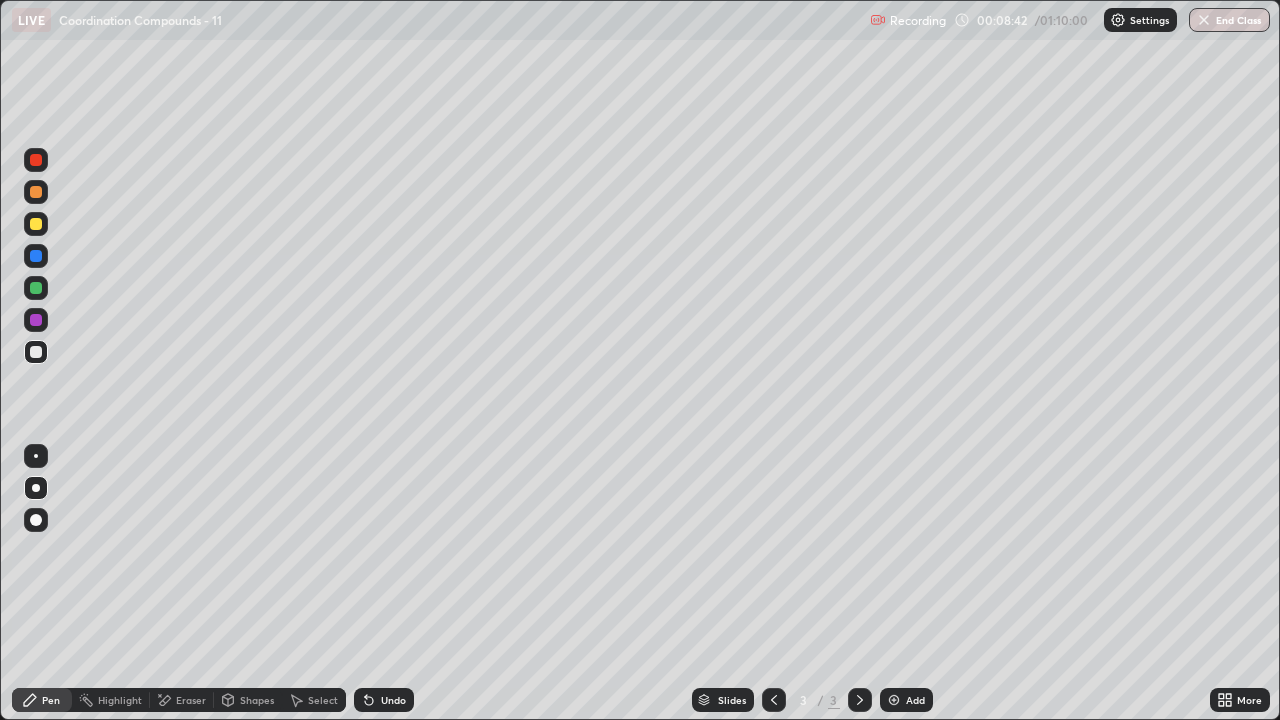 click at bounding box center [36, 288] 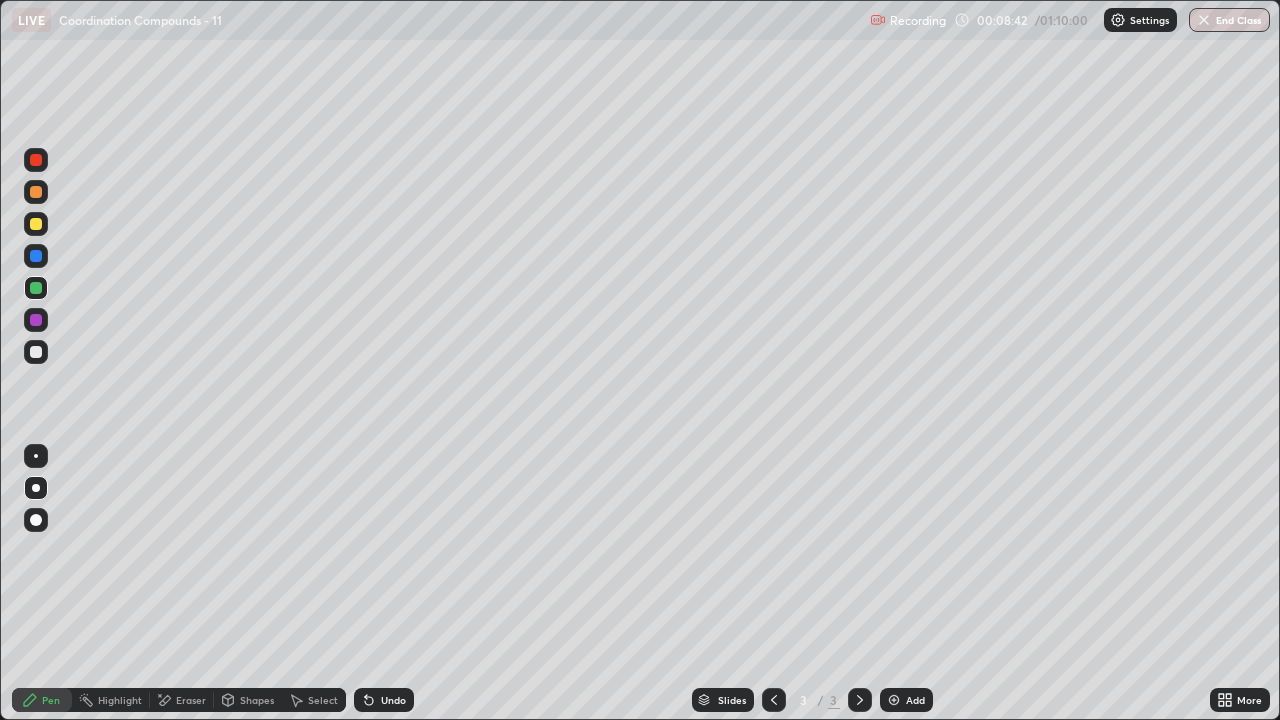 click at bounding box center [36, 224] 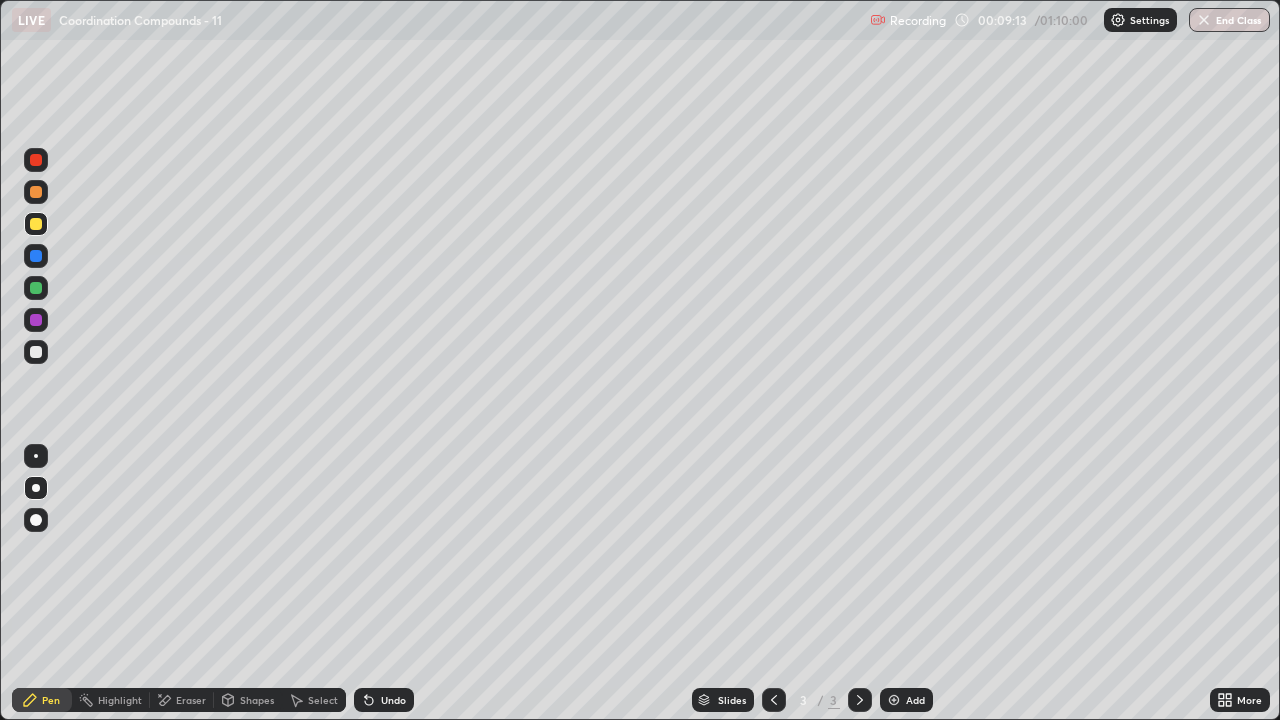 click at bounding box center (36, 288) 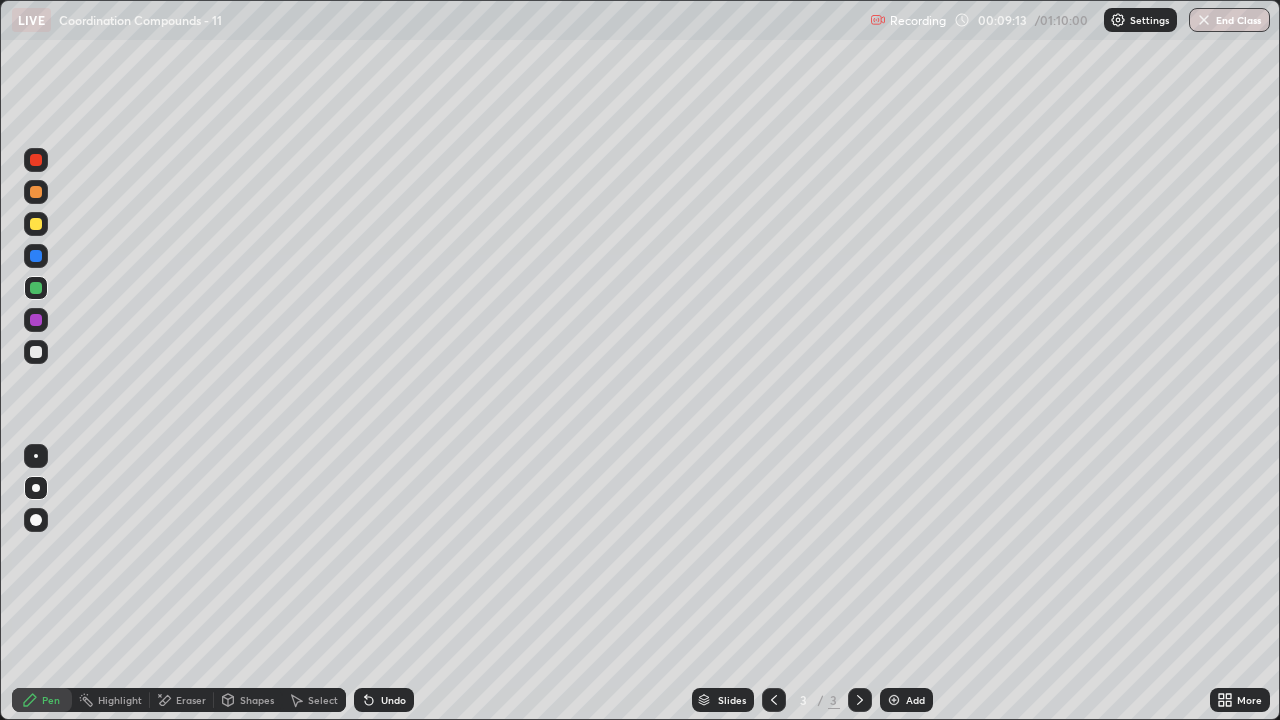 click at bounding box center [36, 288] 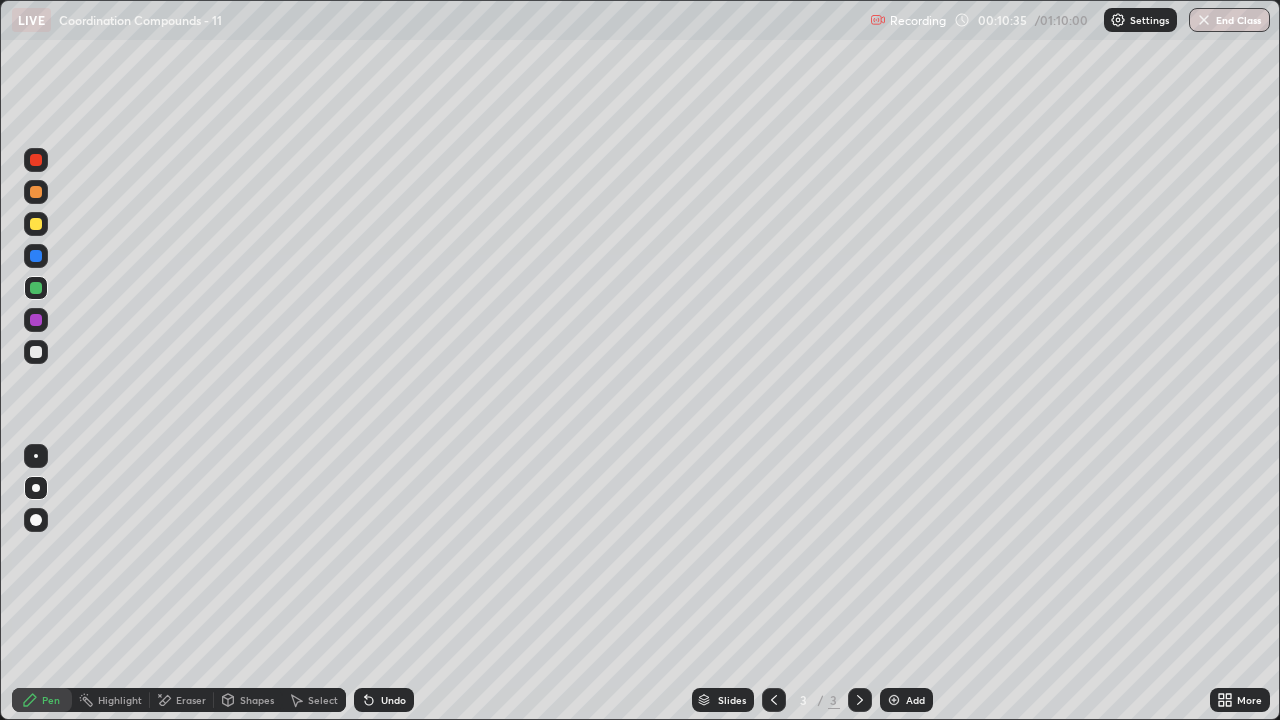 click at bounding box center [36, 224] 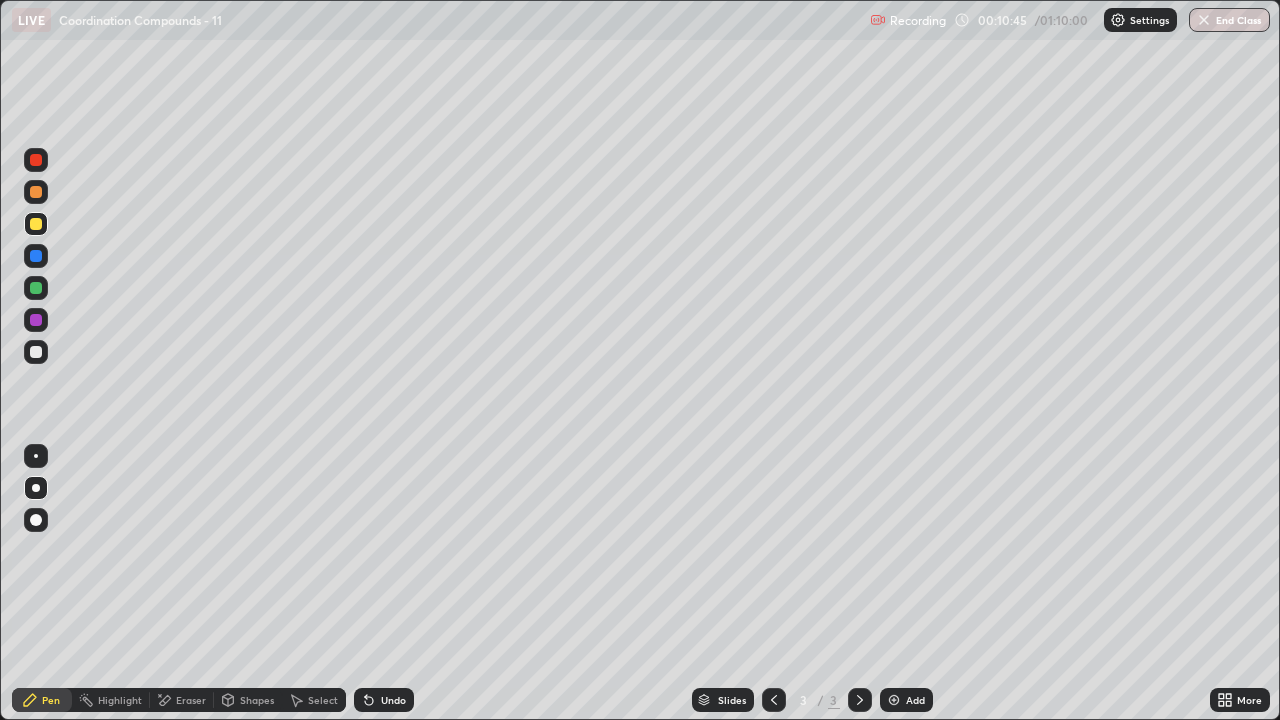 click at bounding box center [36, 192] 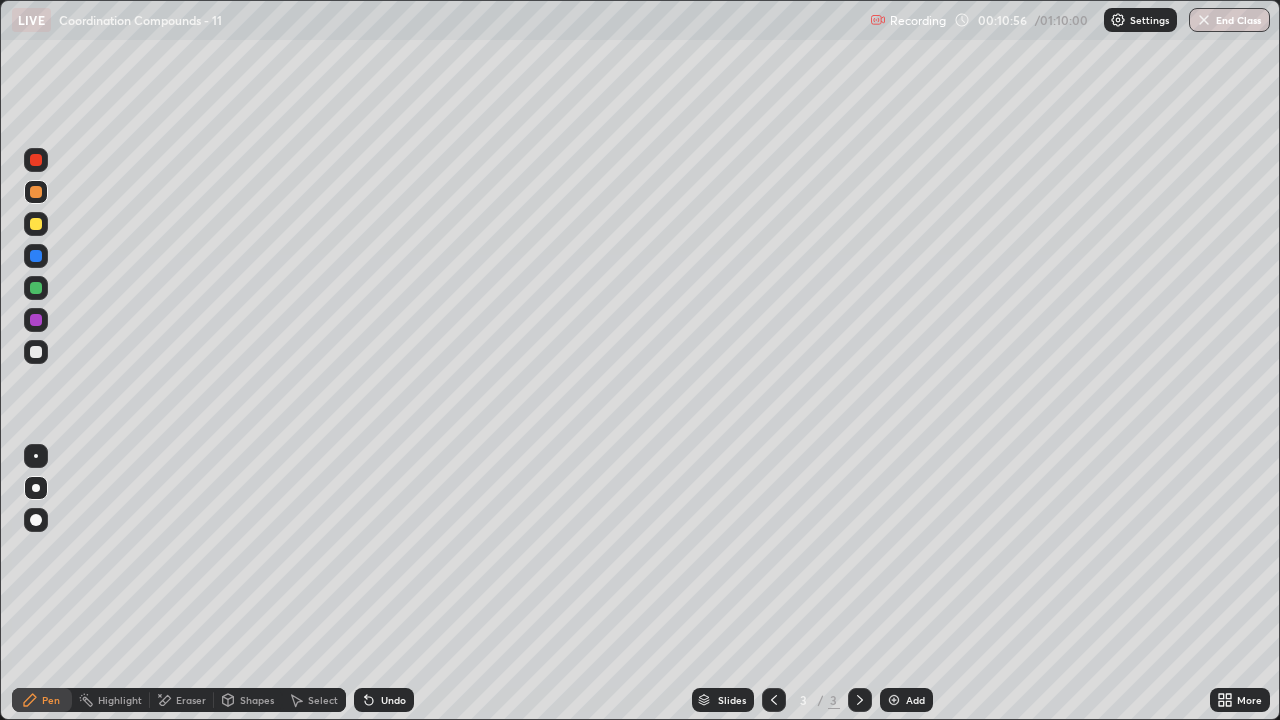 click at bounding box center [36, 192] 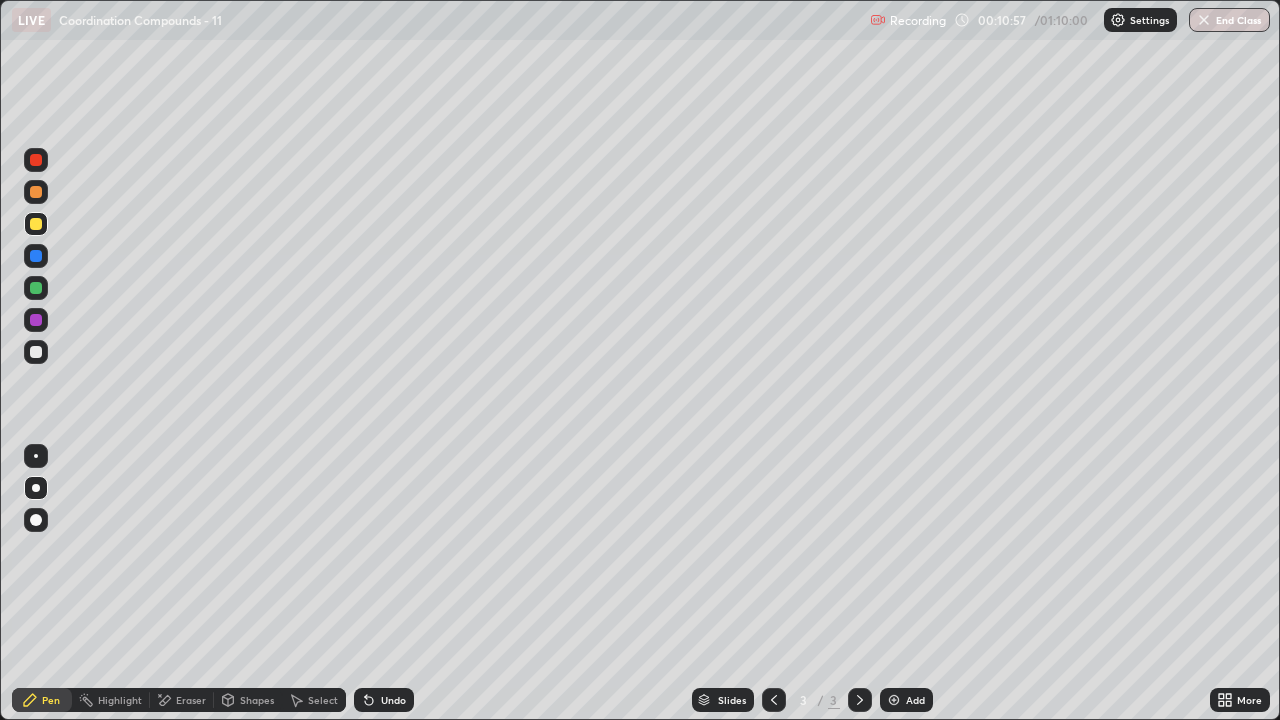 click at bounding box center [36, 192] 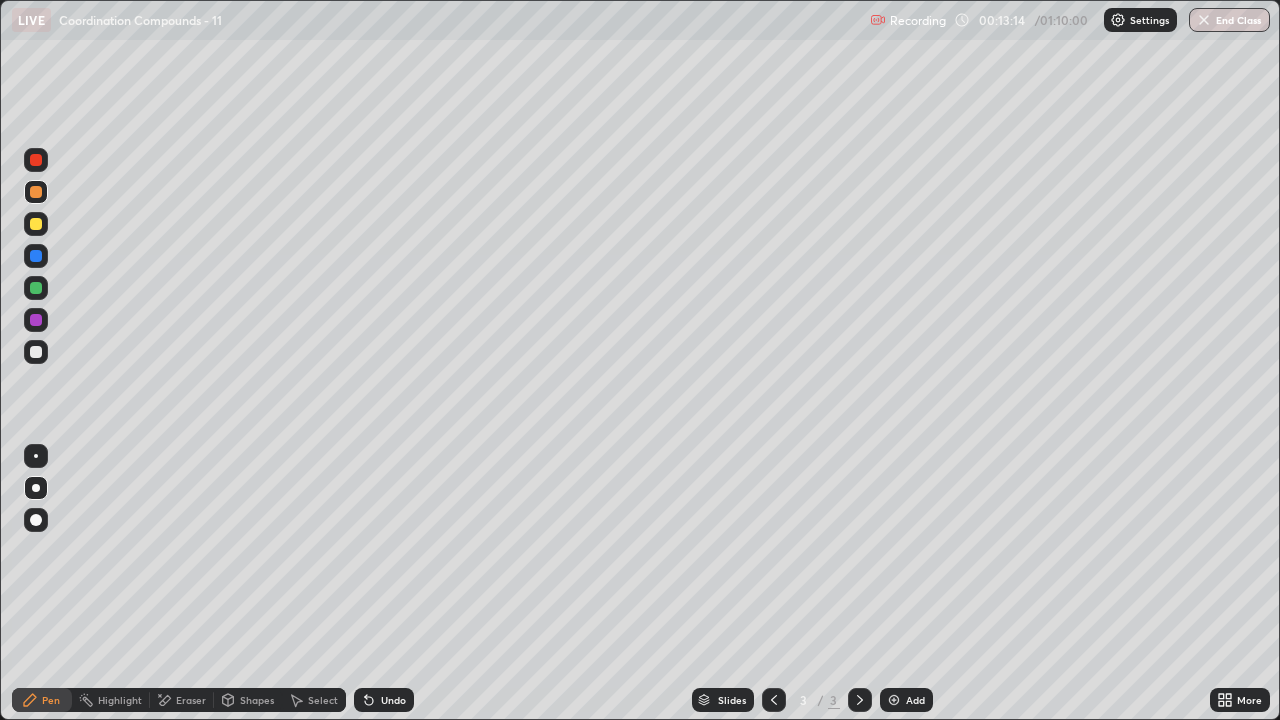 click at bounding box center (36, 224) 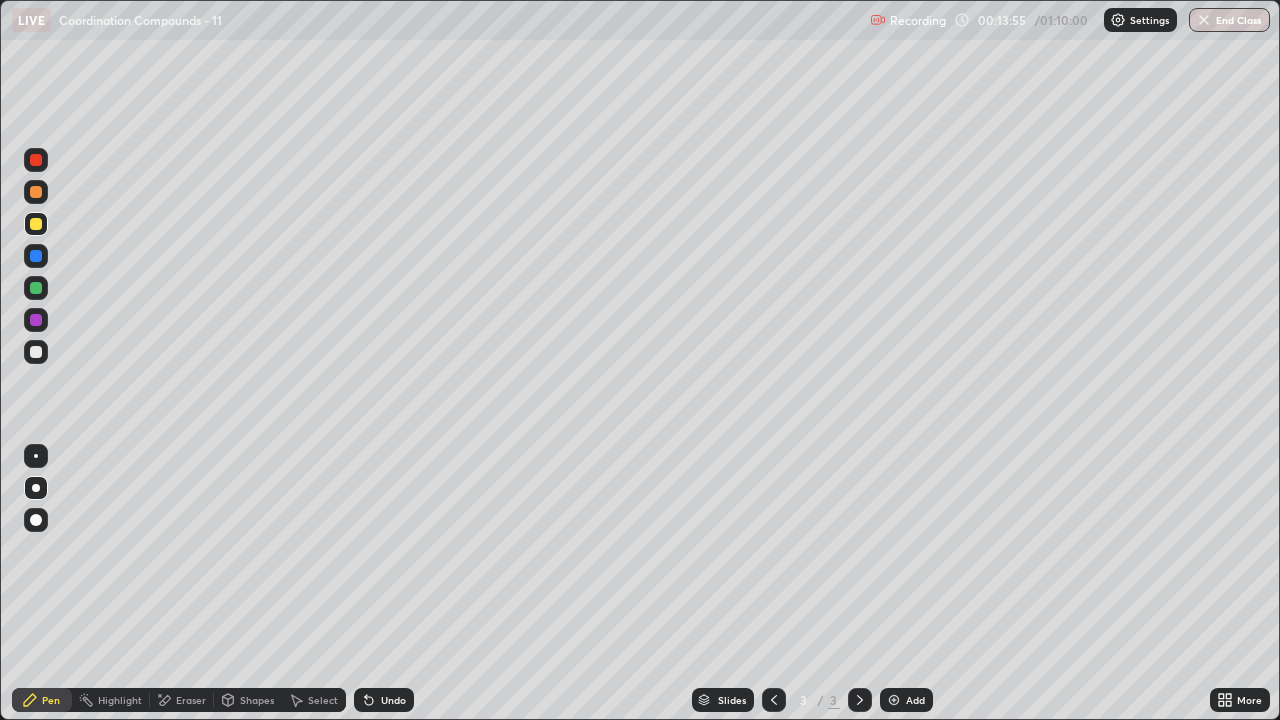 click at bounding box center [36, 288] 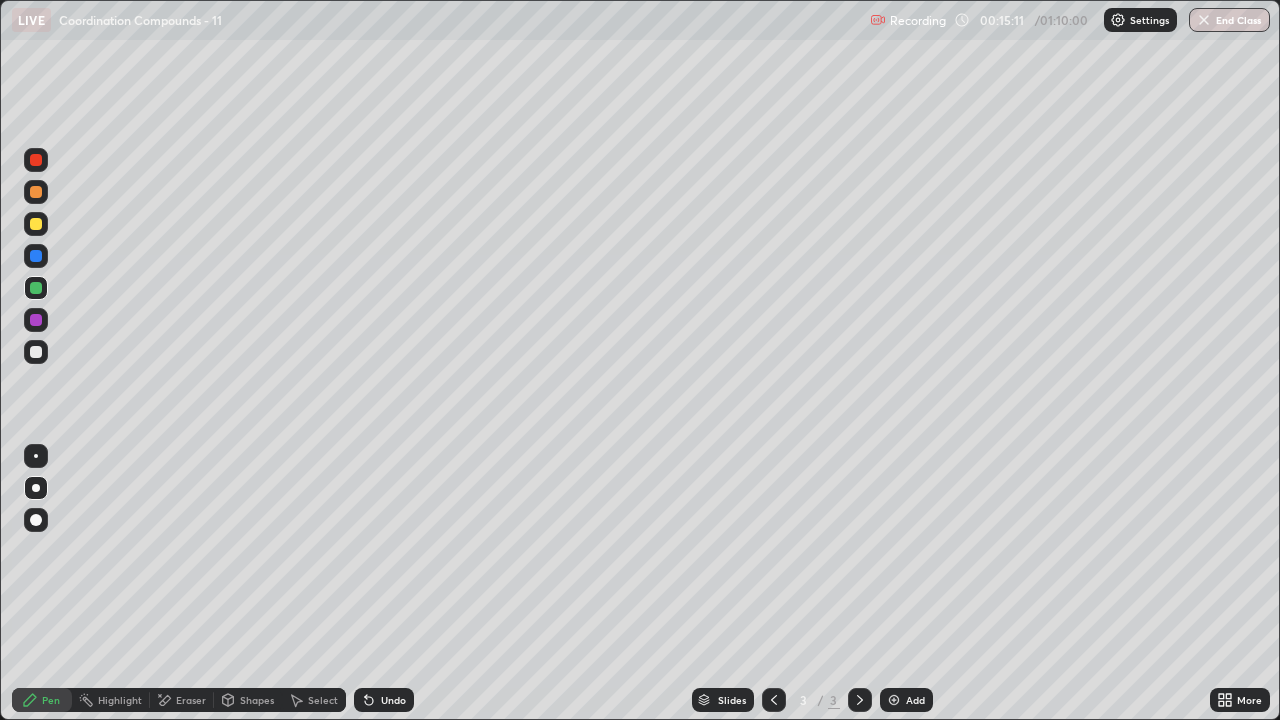 click at bounding box center (36, 320) 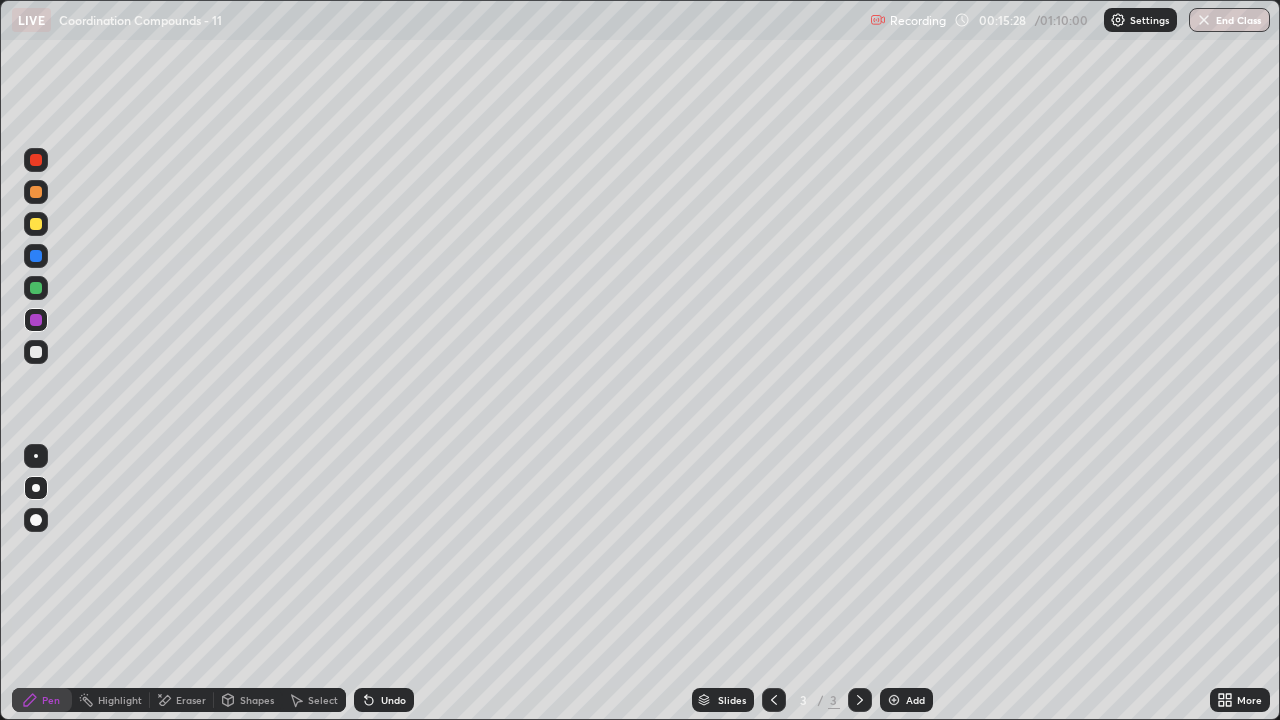 click at bounding box center (36, 224) 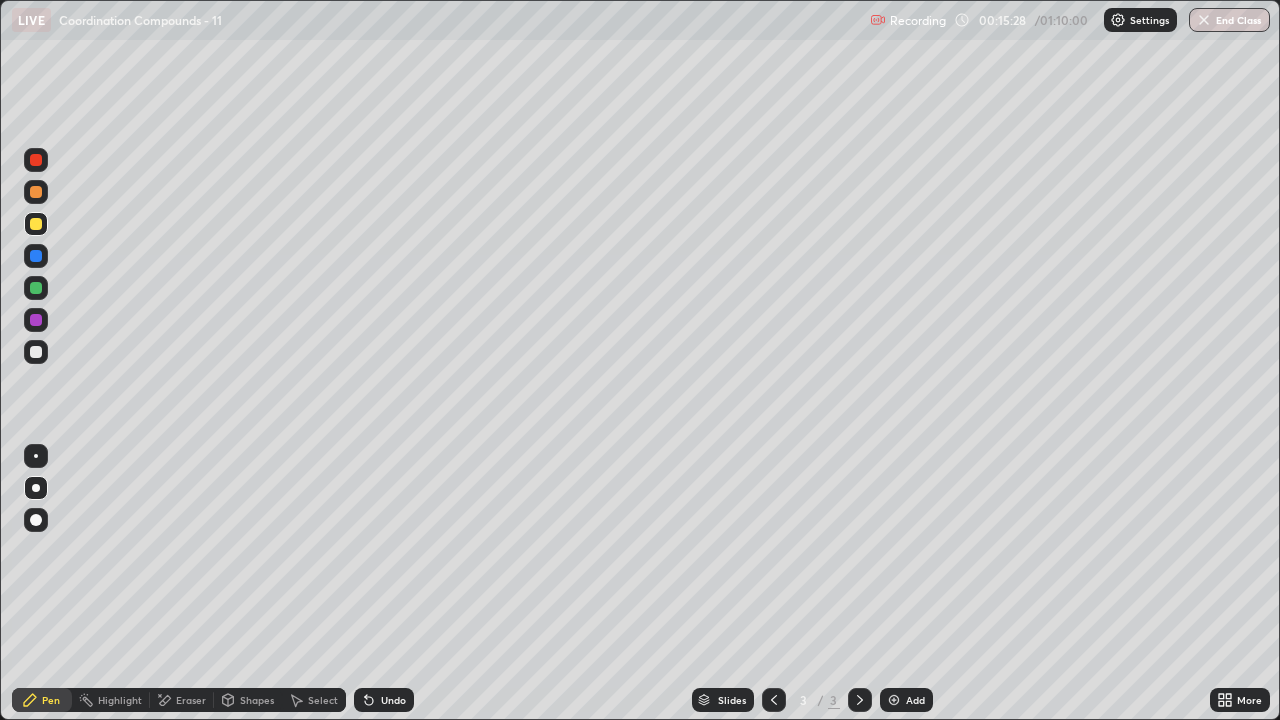 click at bounding box center [36, 192] 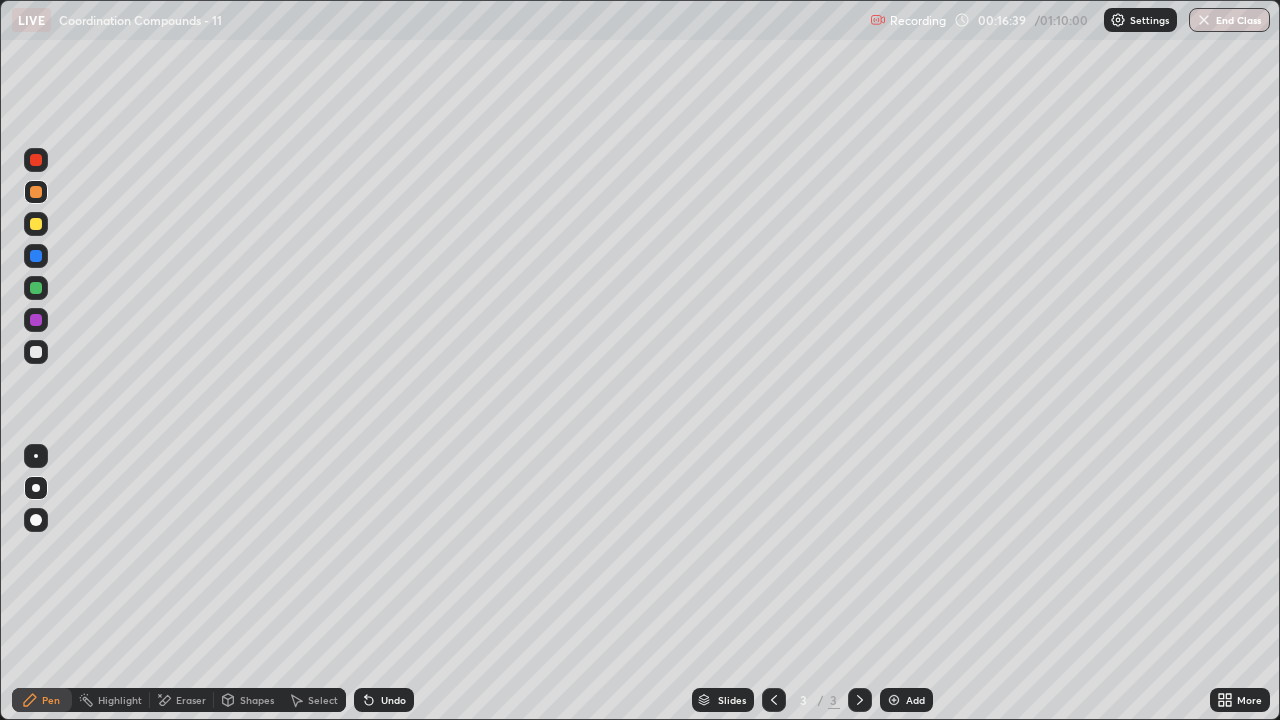click at bounding box center (36, 256) 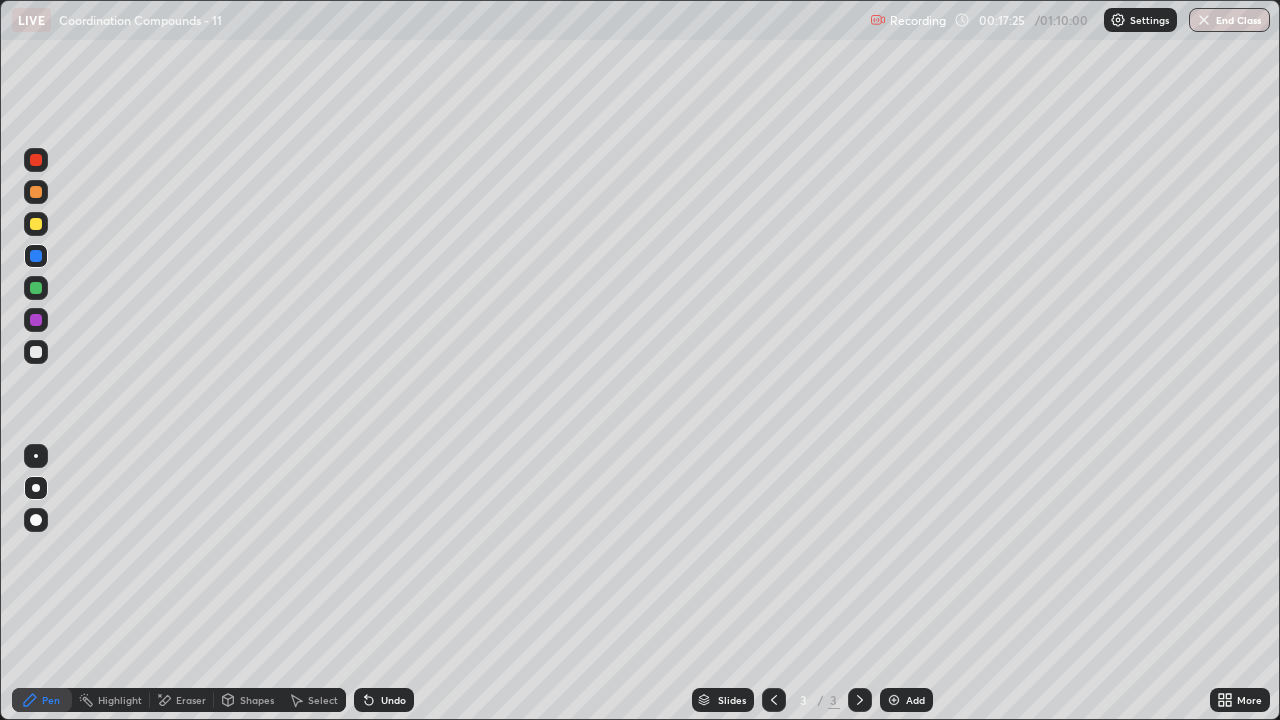 click at bounding box center [36, 160] 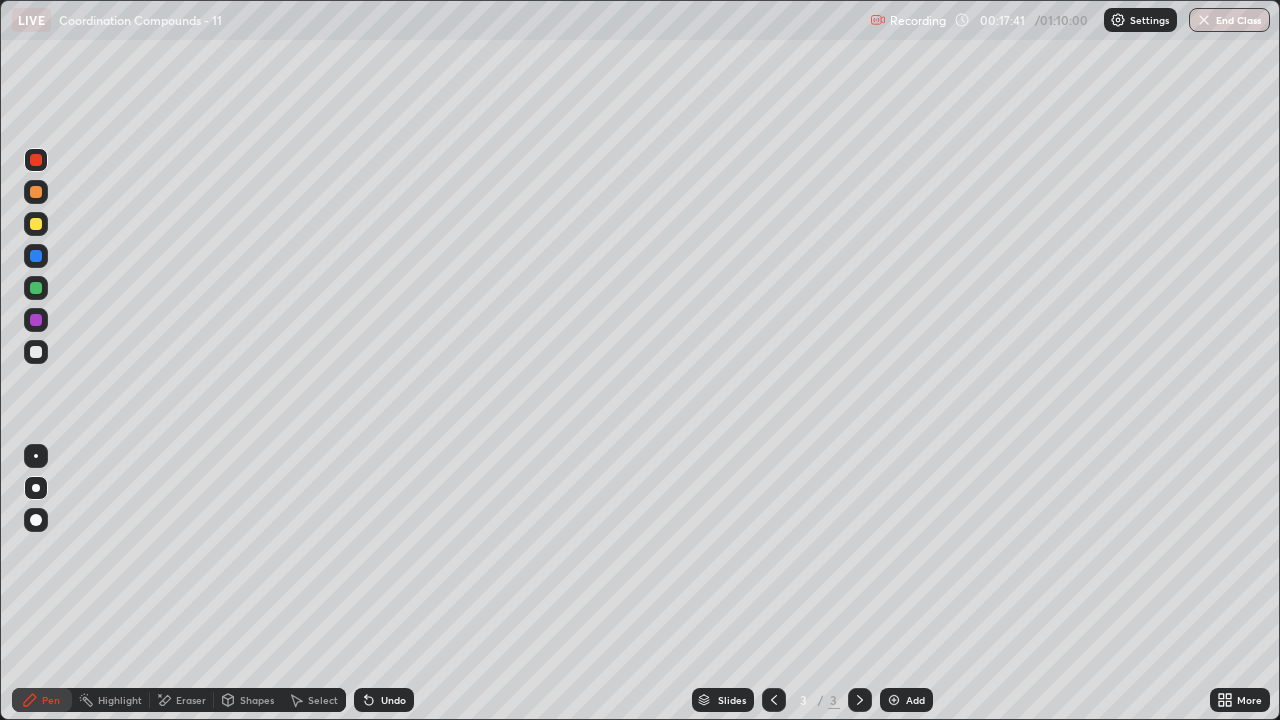 click at bounding box center (36, 320) 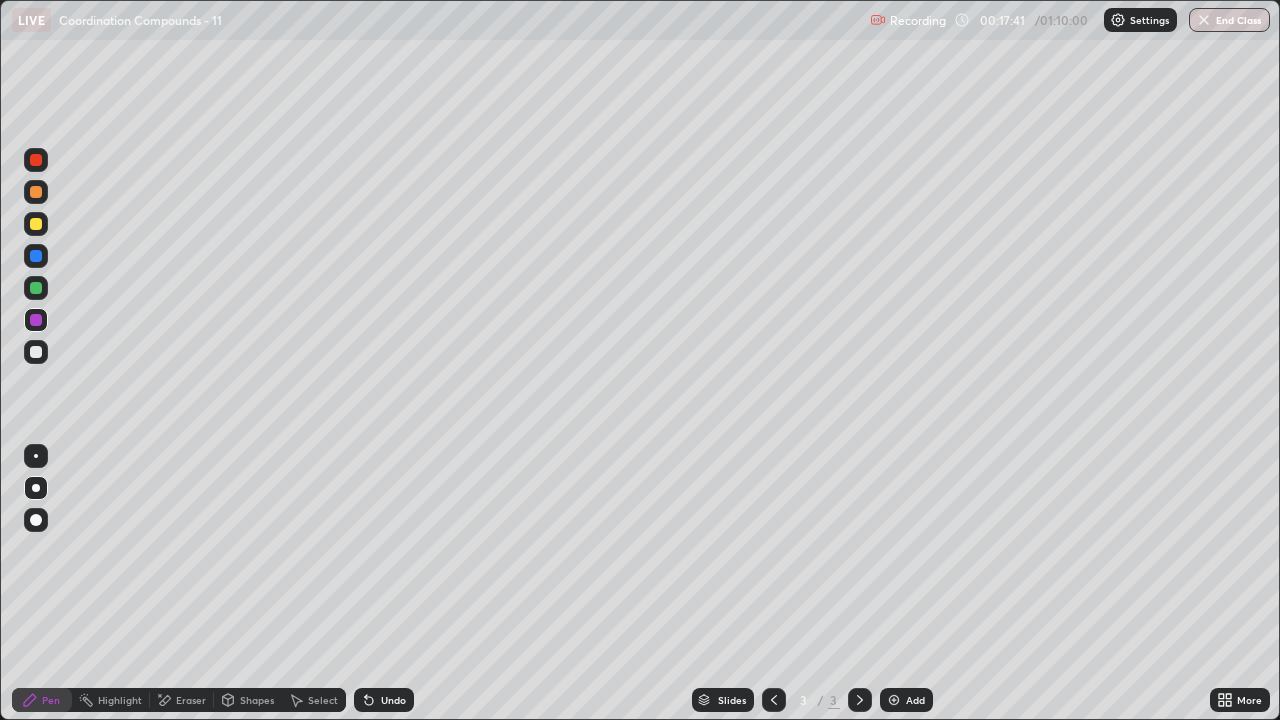 click at bounding box center (36, 320) 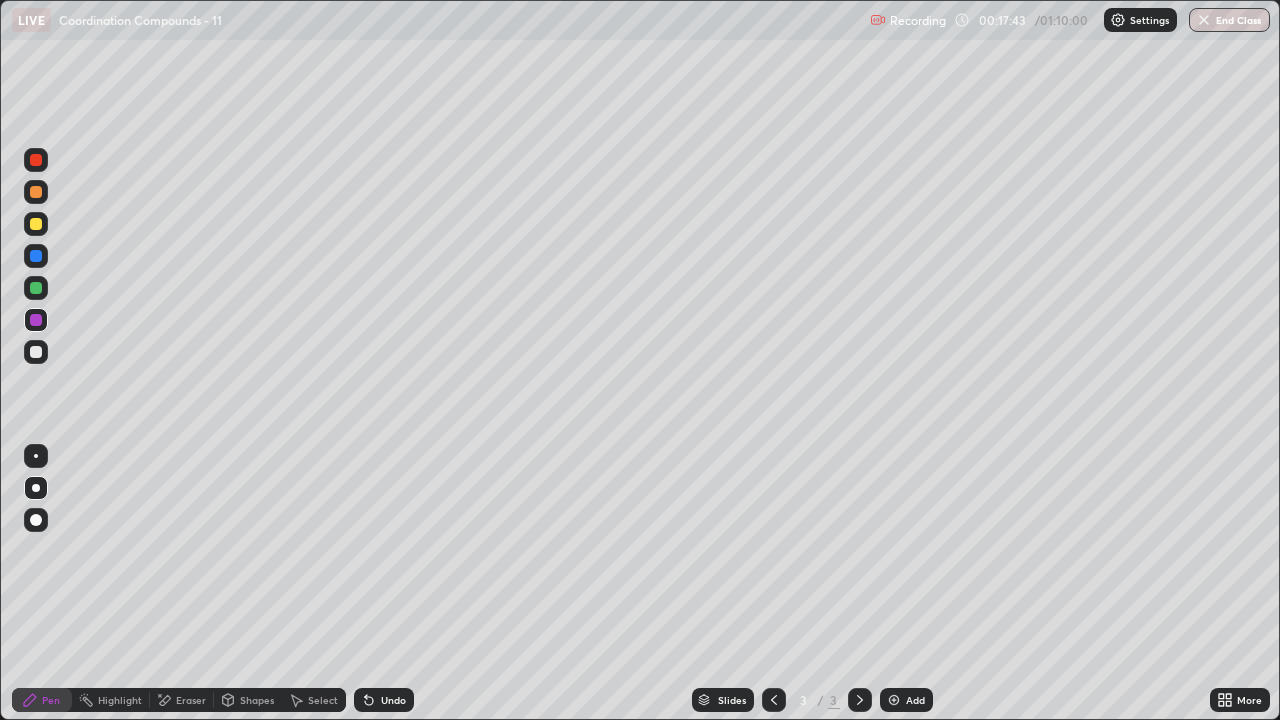 click at bounding box center [36, 256] 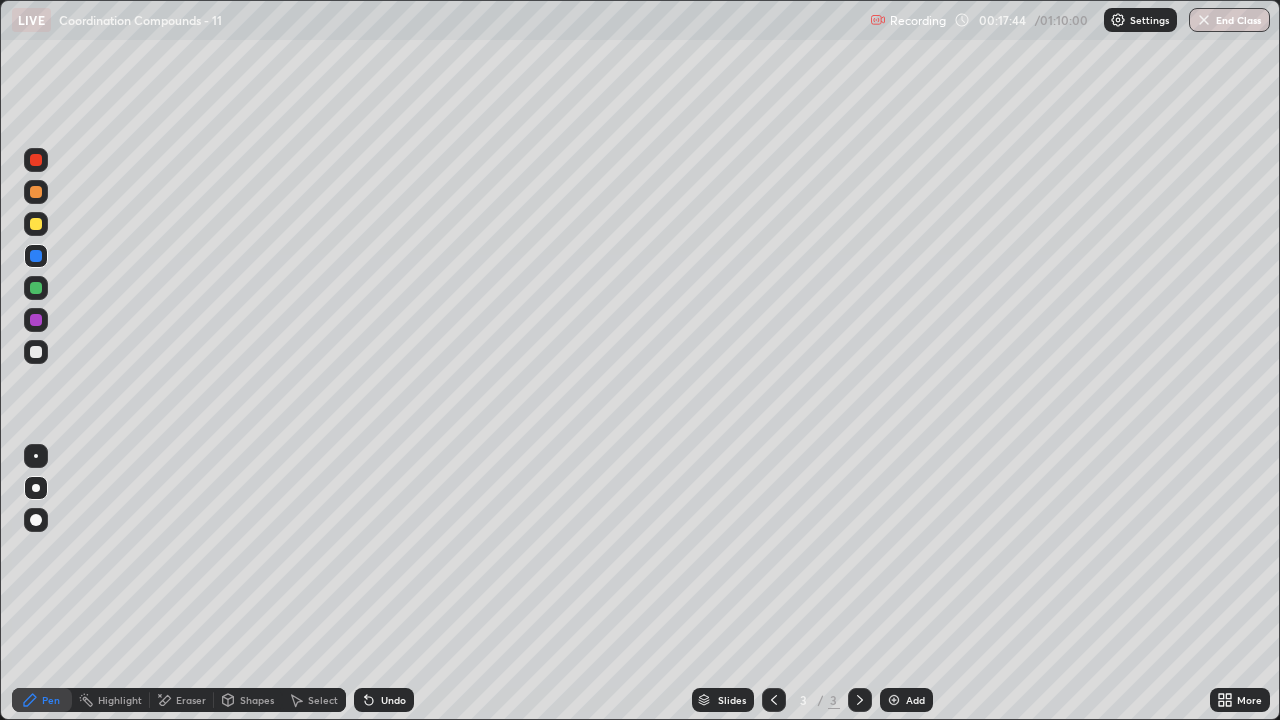 click at bounding box center (36, 256) 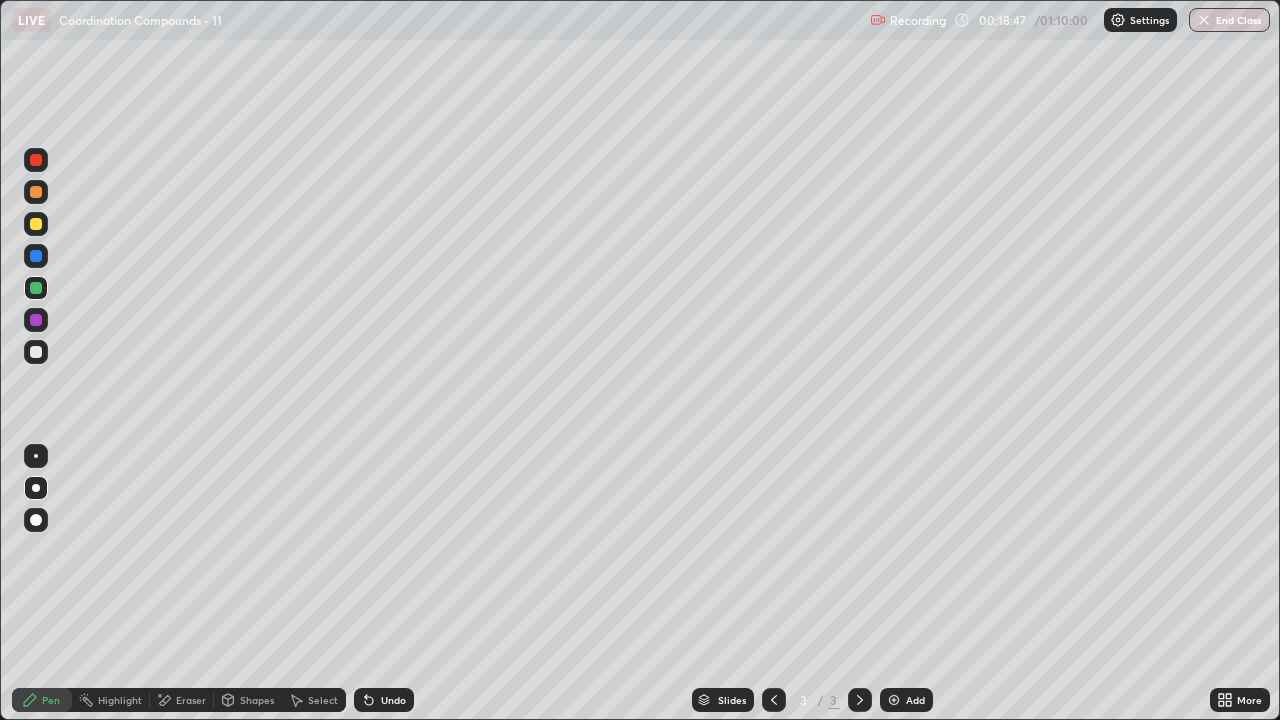 click at bounding box center [36, 224] 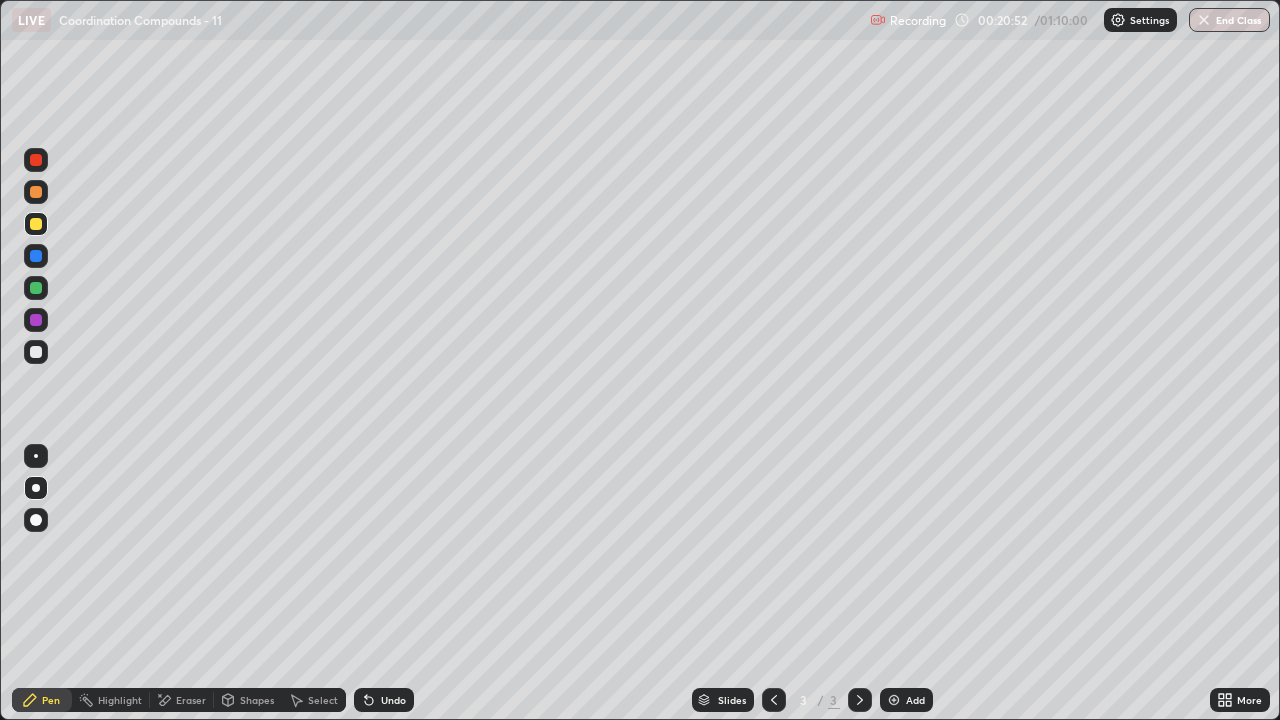 click at bounding box center (36, 288) 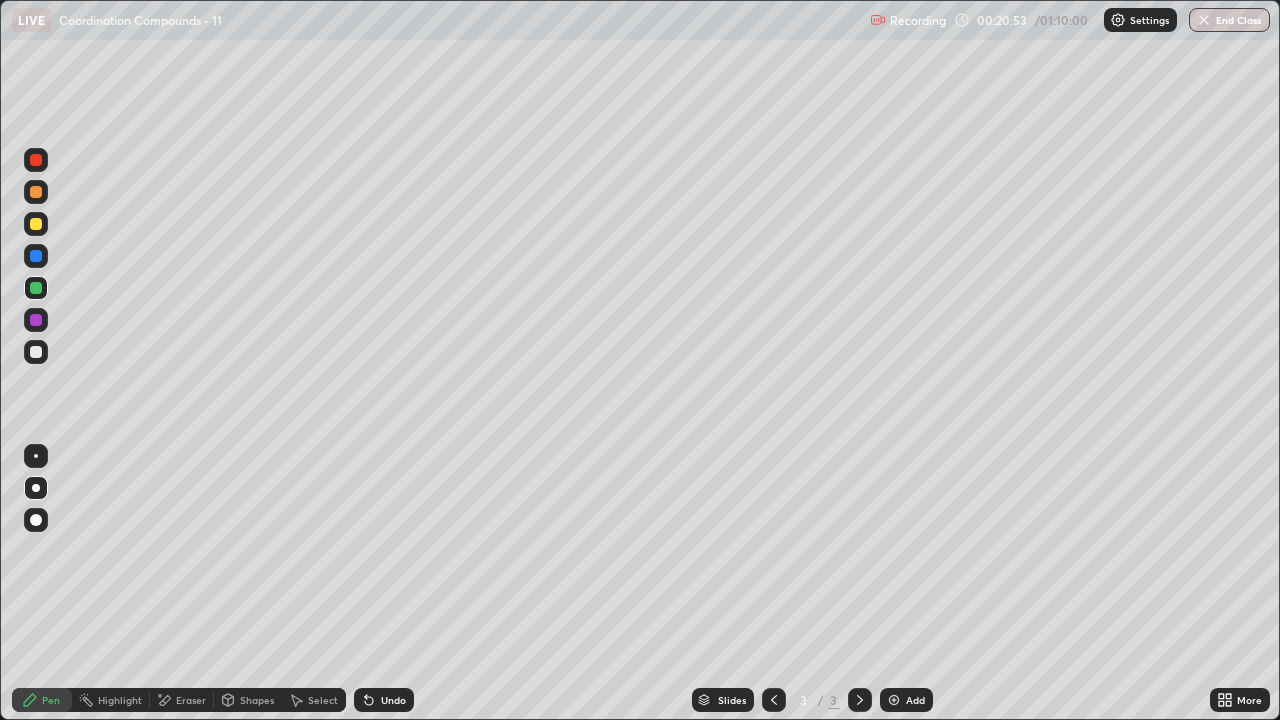 click at bounding box center (36, 288) 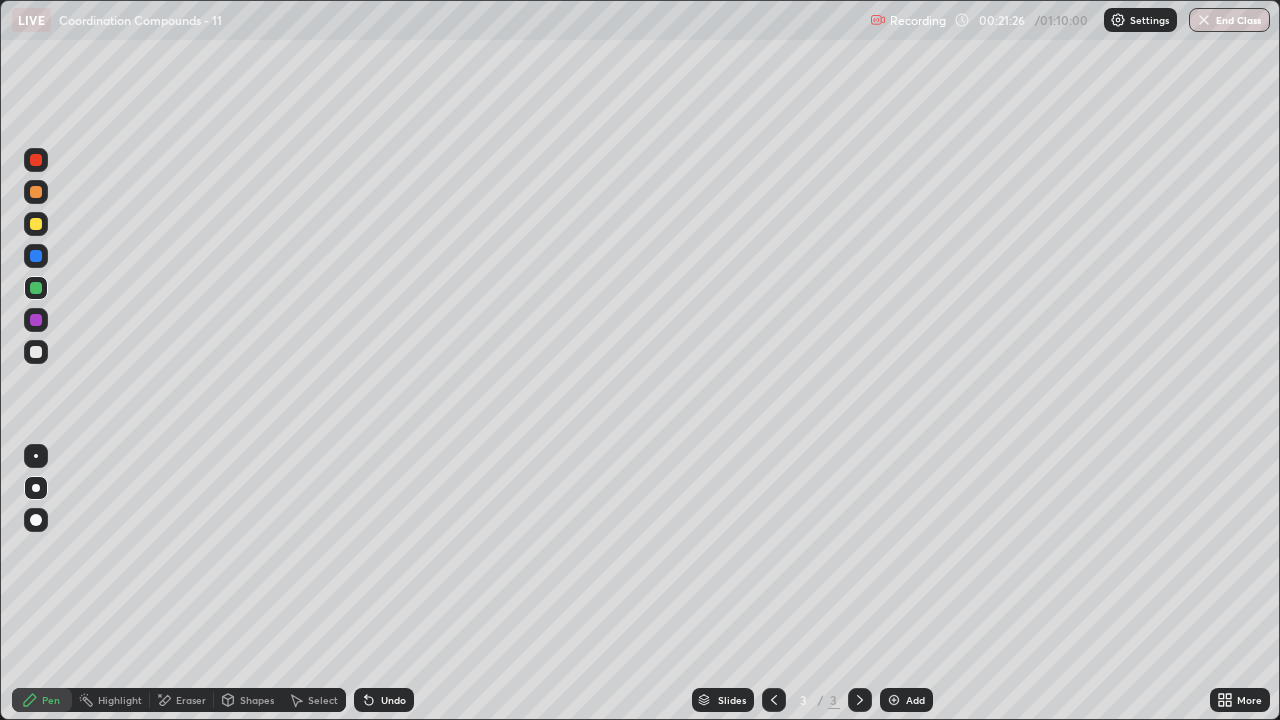click at bounding box center [36, 160] 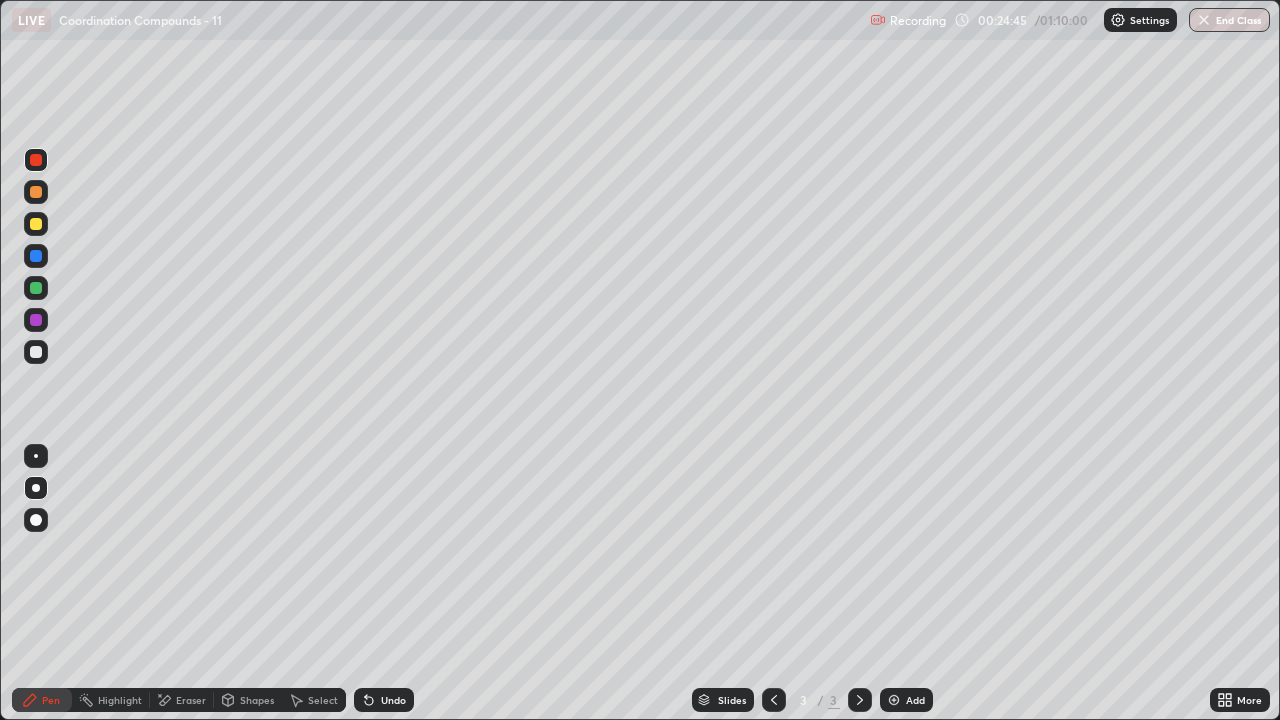 click at bounding box center [36, 288] 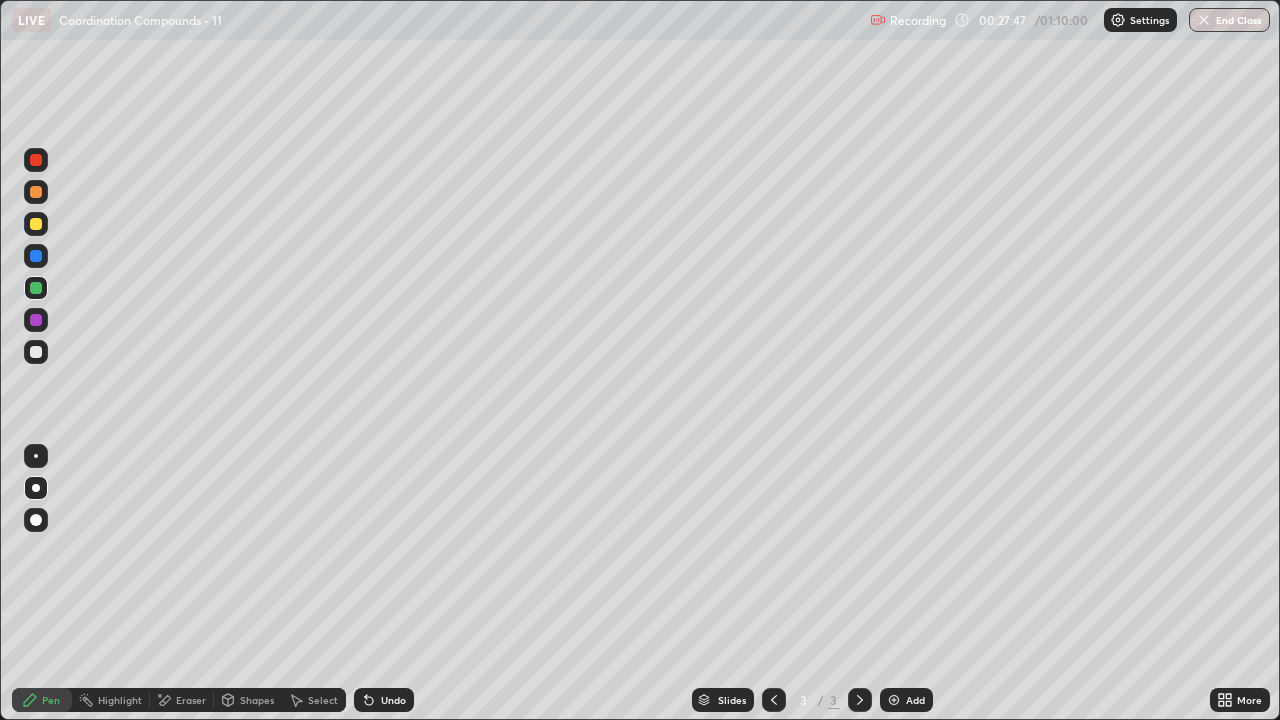 click on "Eraser" at bounding box center [191, 700] 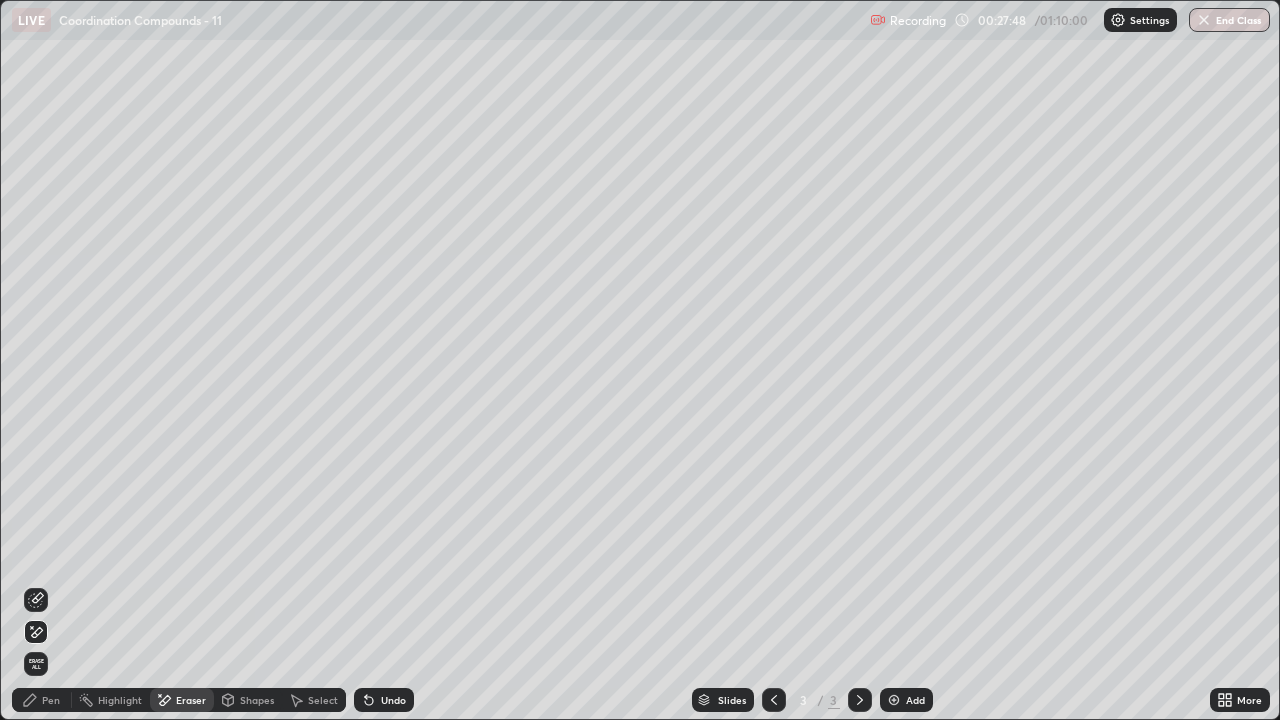 click 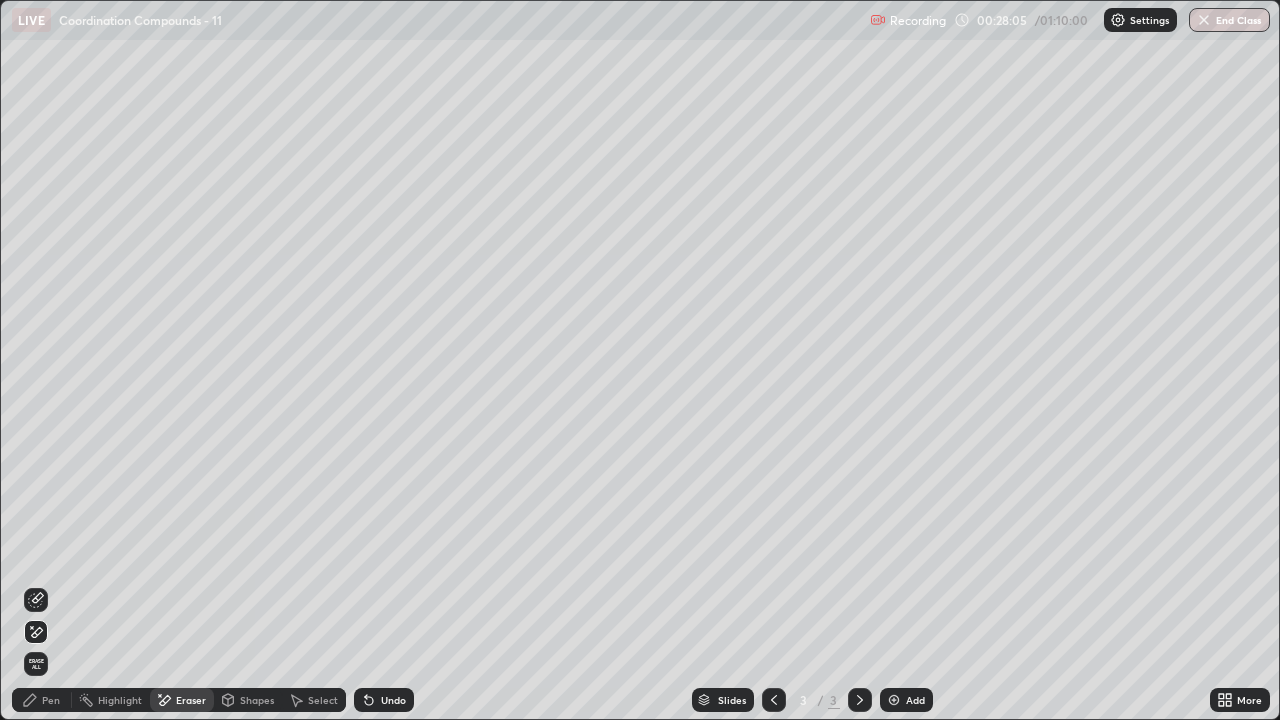 click on "Pen" at bounding box center [51, 700] 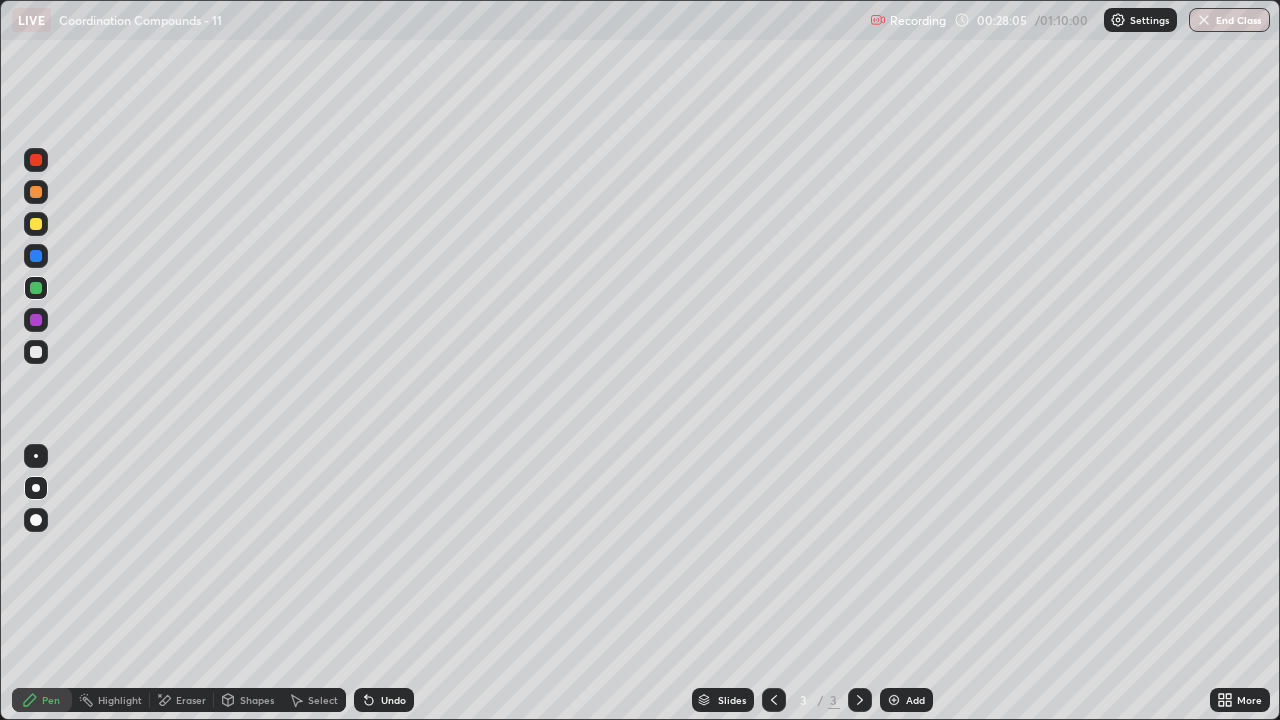 click at bounding box center [36, 352] 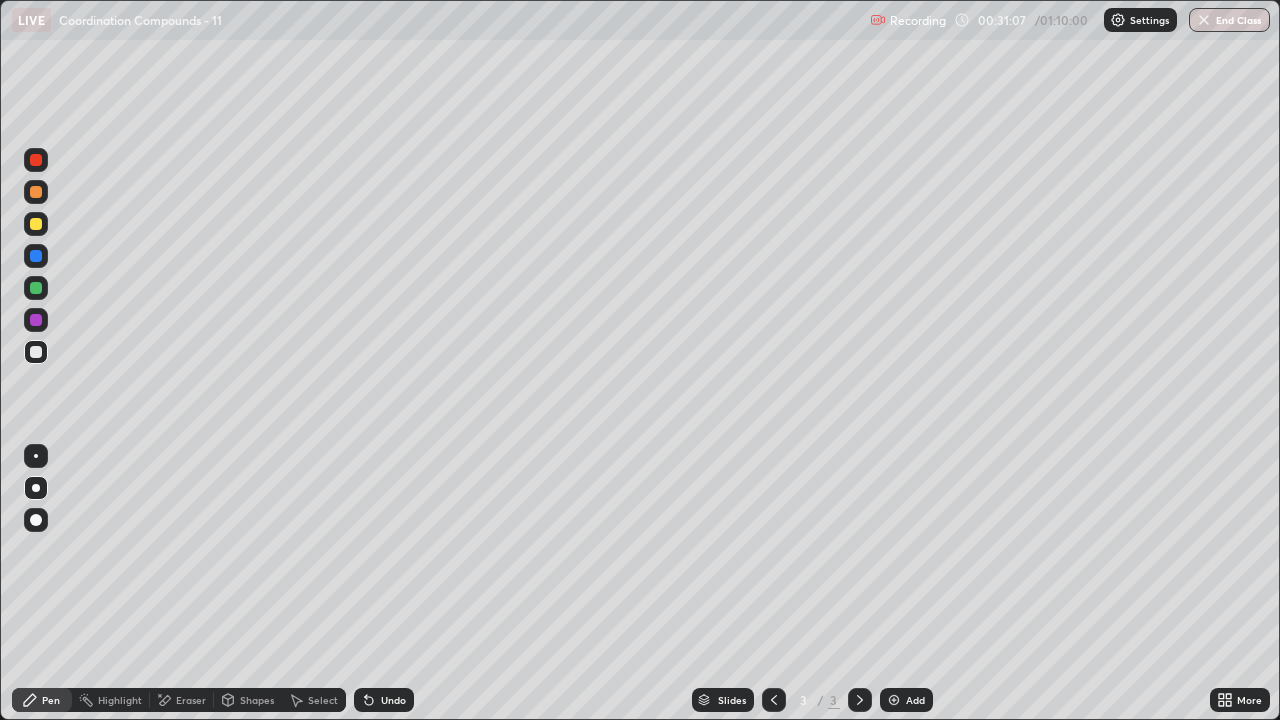 click at bounding box center (36, 224) 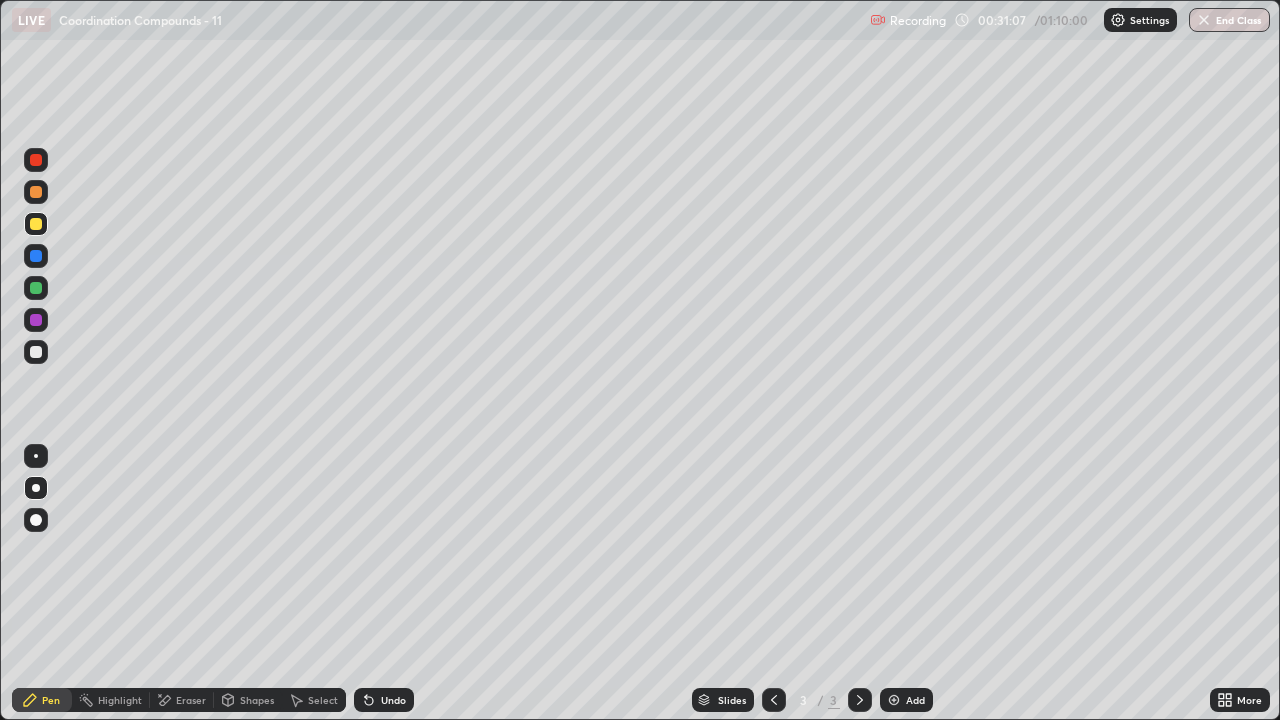 click at bounding box center [36, 224] 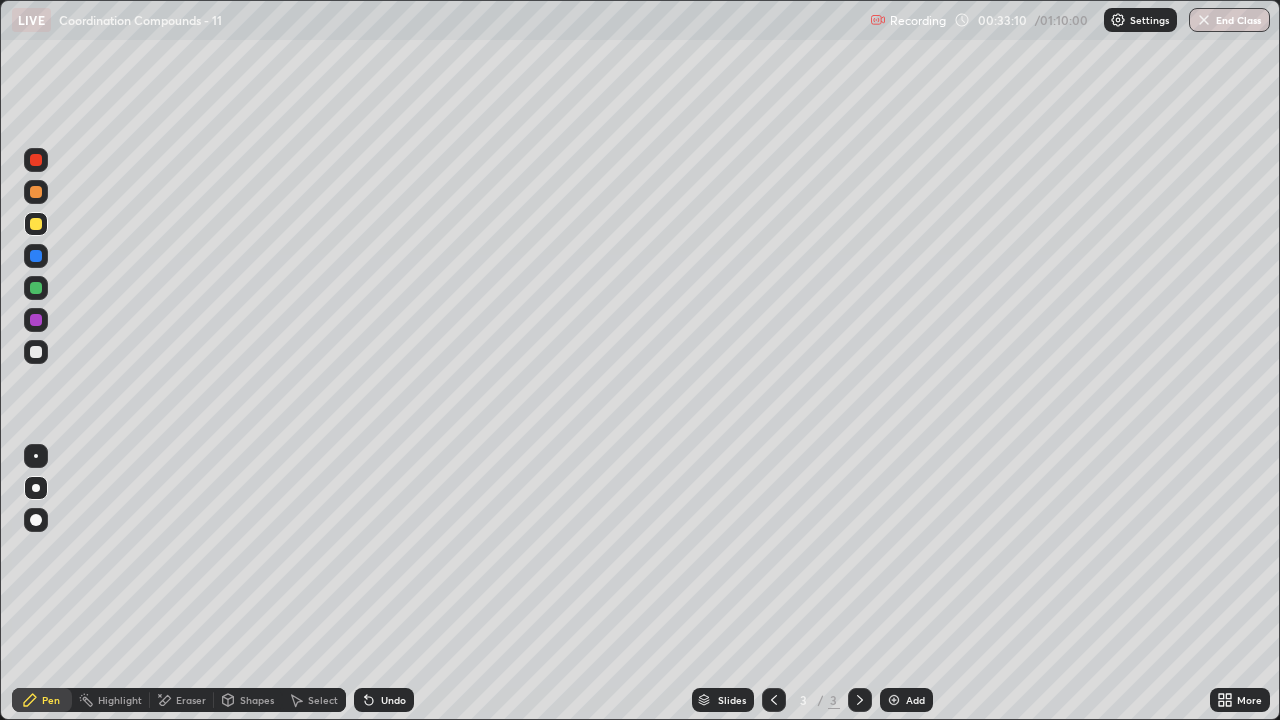 click at bounding box center (36, 288) 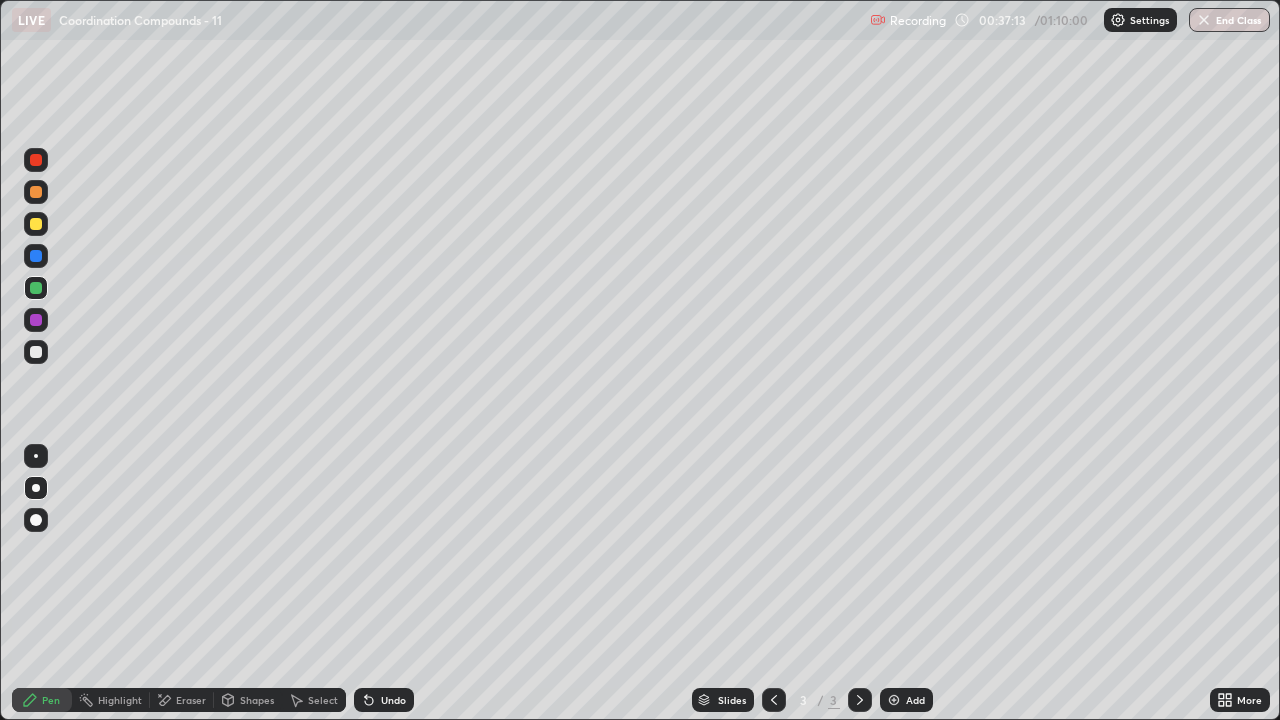 click at bounding box center (36, 320) 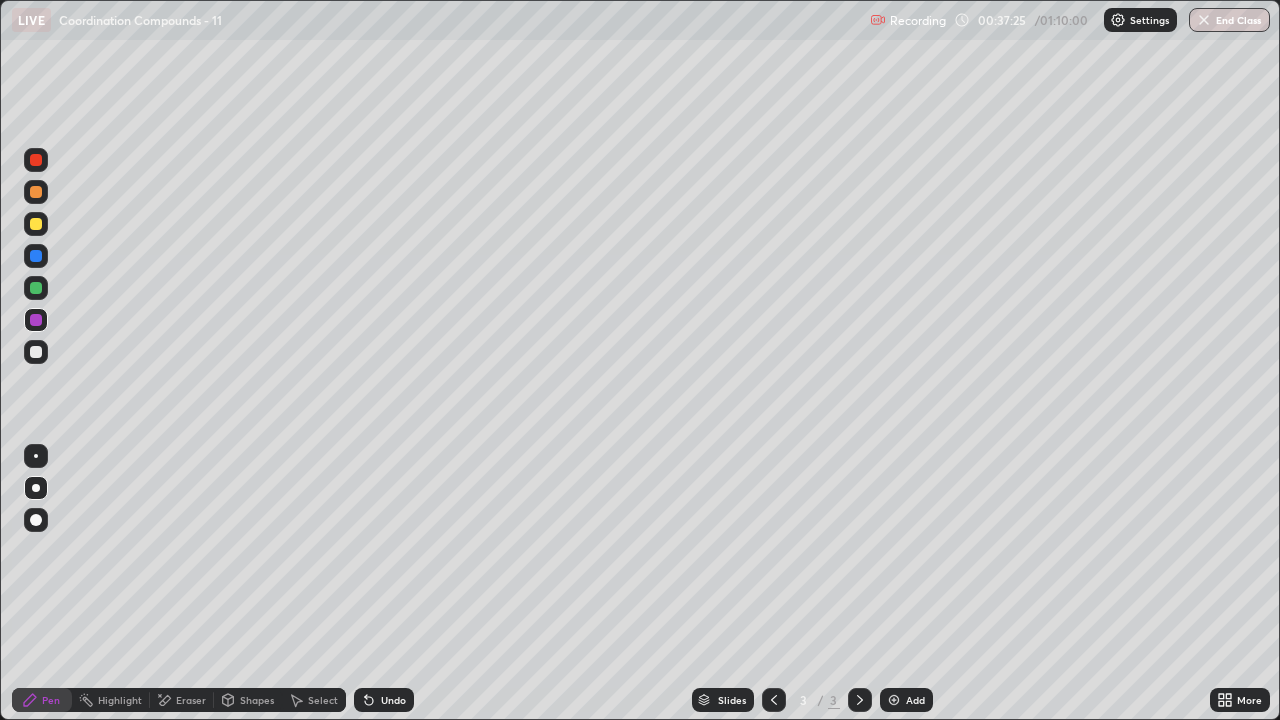 click at bounding box center [36, 224] 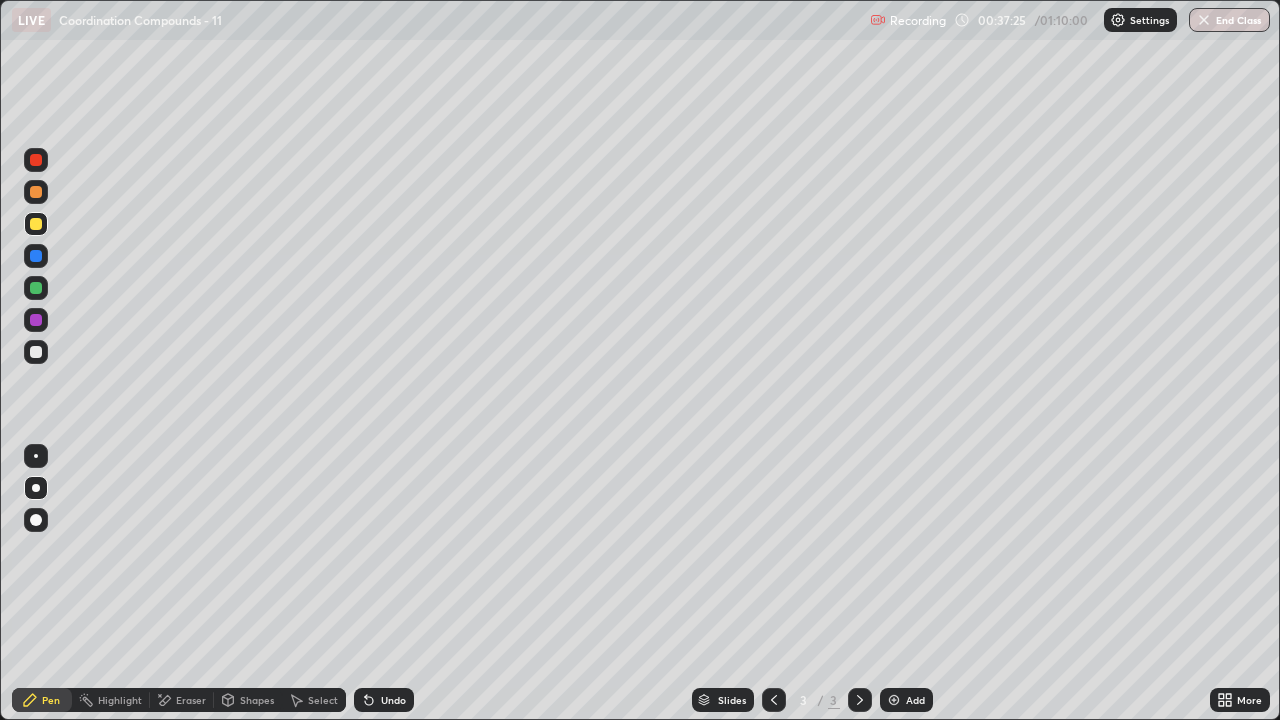 click at bounding box center (36, 192) 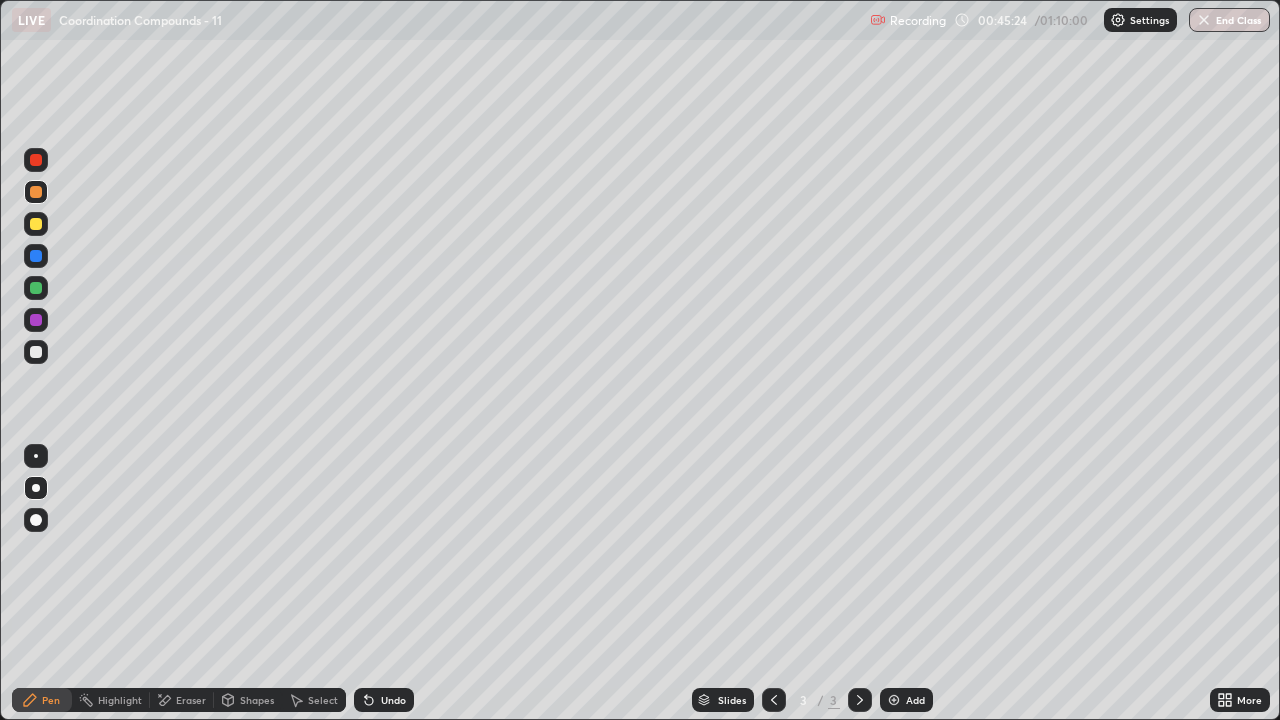 click on "Add" at bounding box center (915, 700) 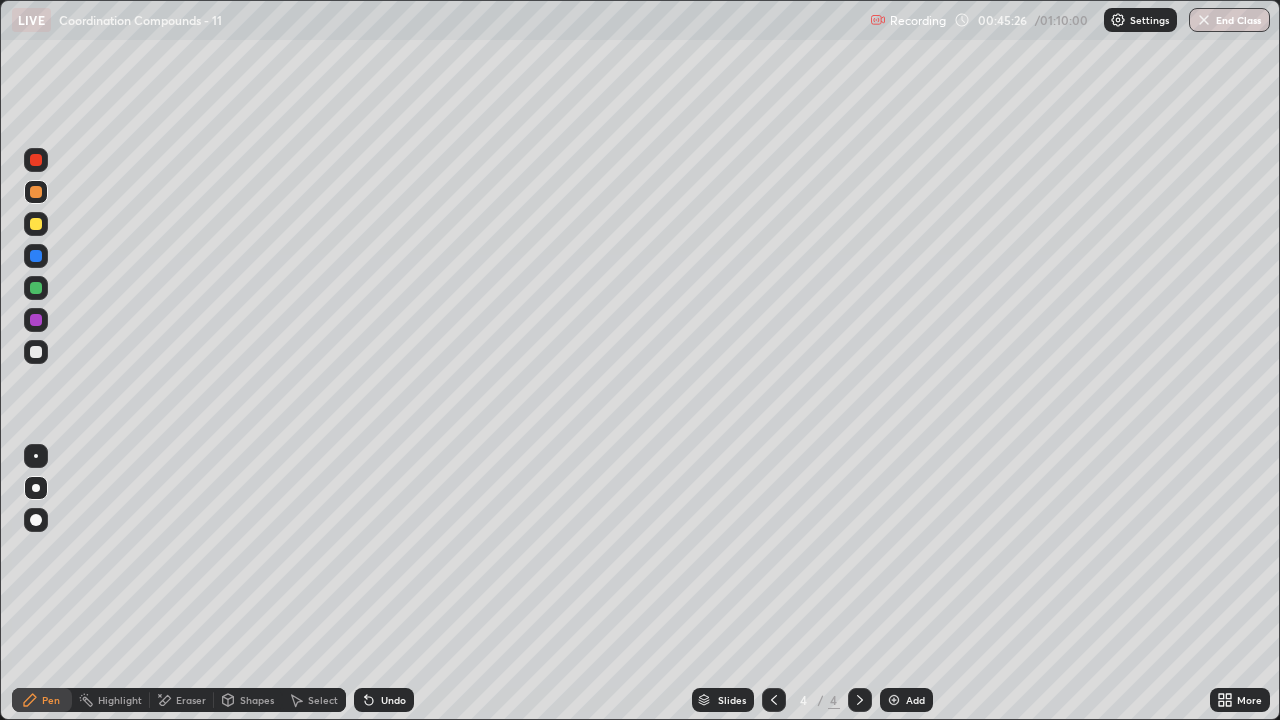 click at bounding box center (36, 352) 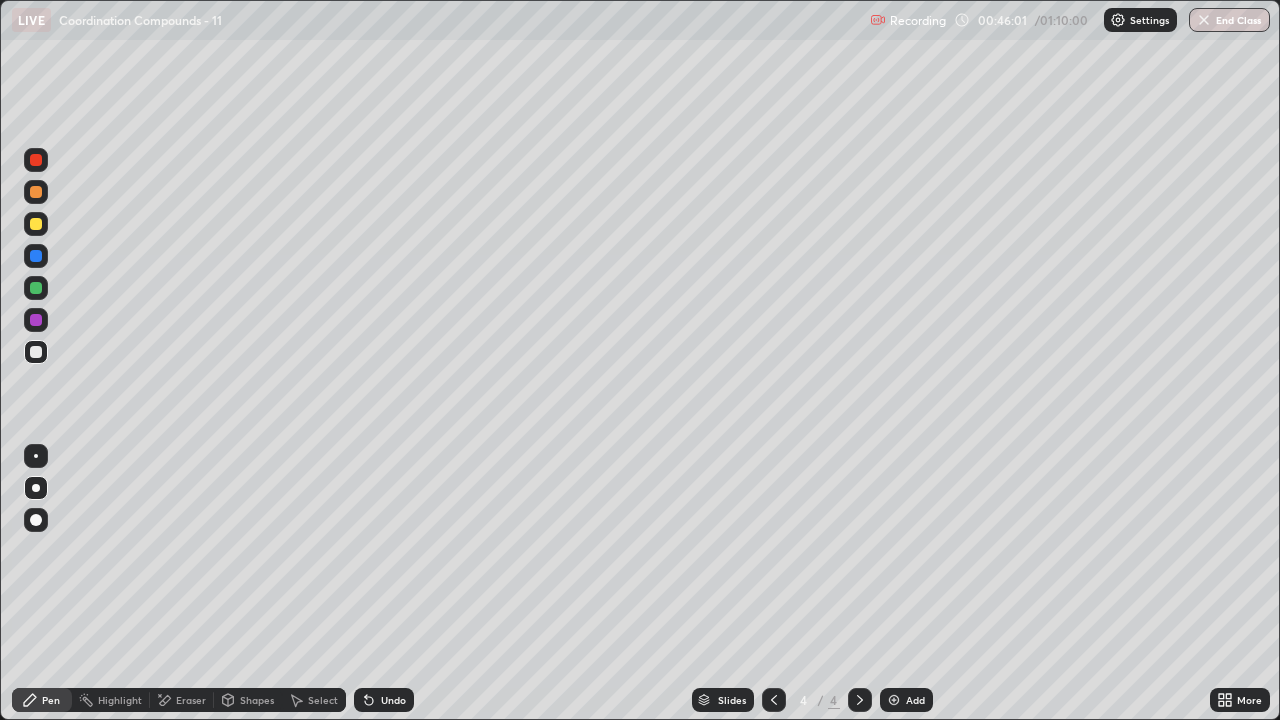 click at bounding box center [36, 288] 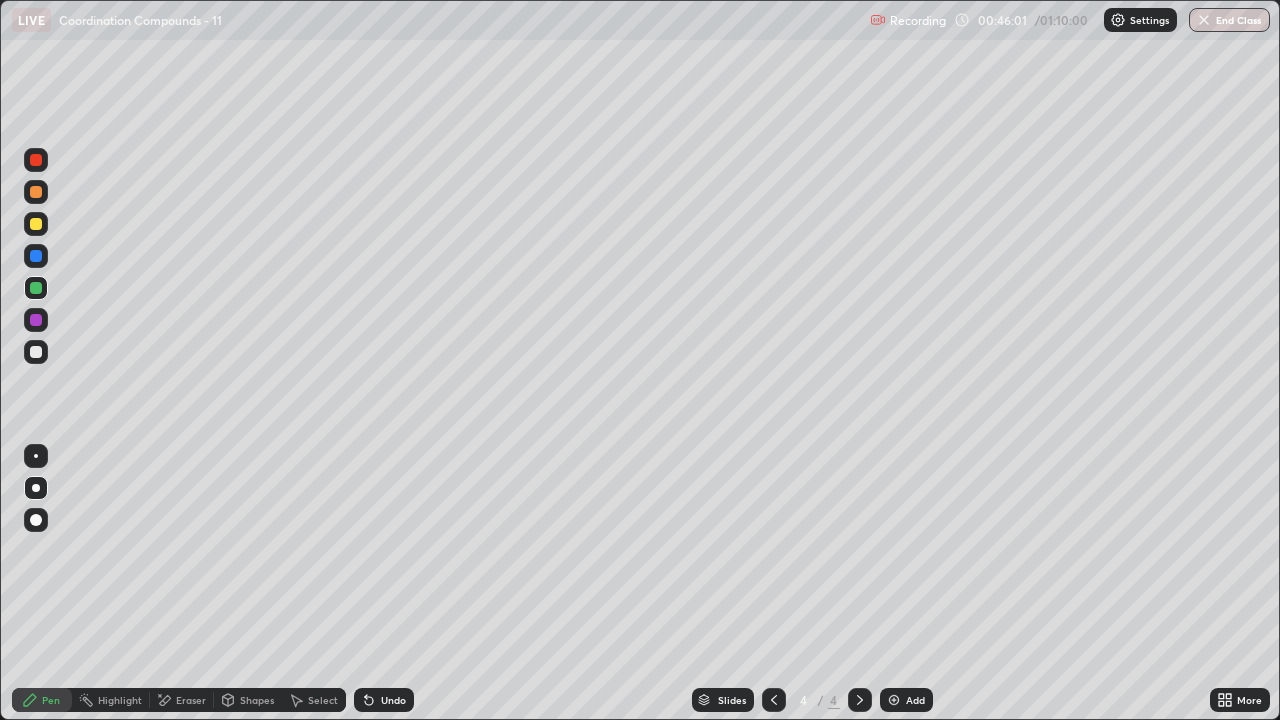 click at bounding box center [36, 288] 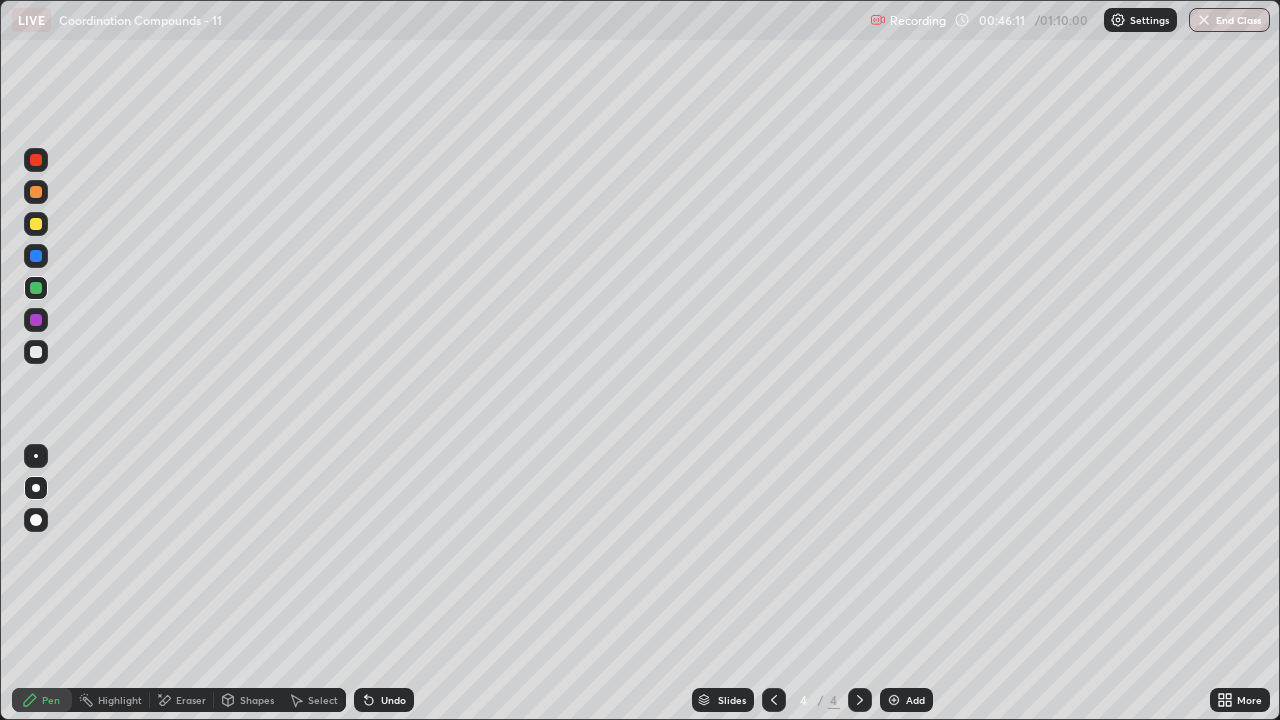 click at bounding box center [36, 288] 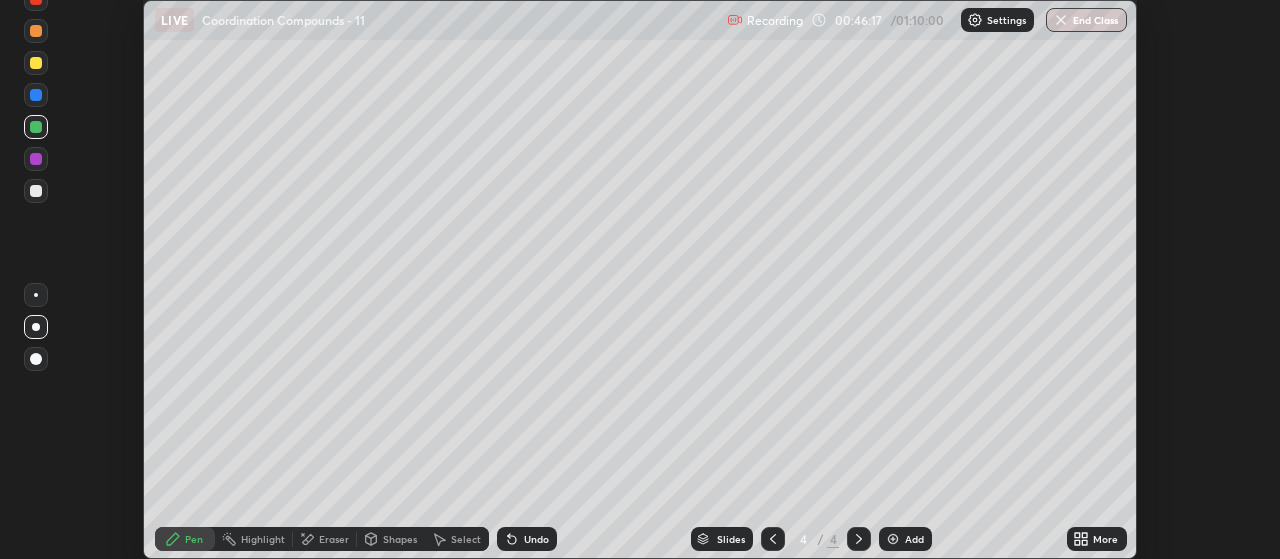 scroll, scrollTop: 559, scrollLeft: 1280, axis: both 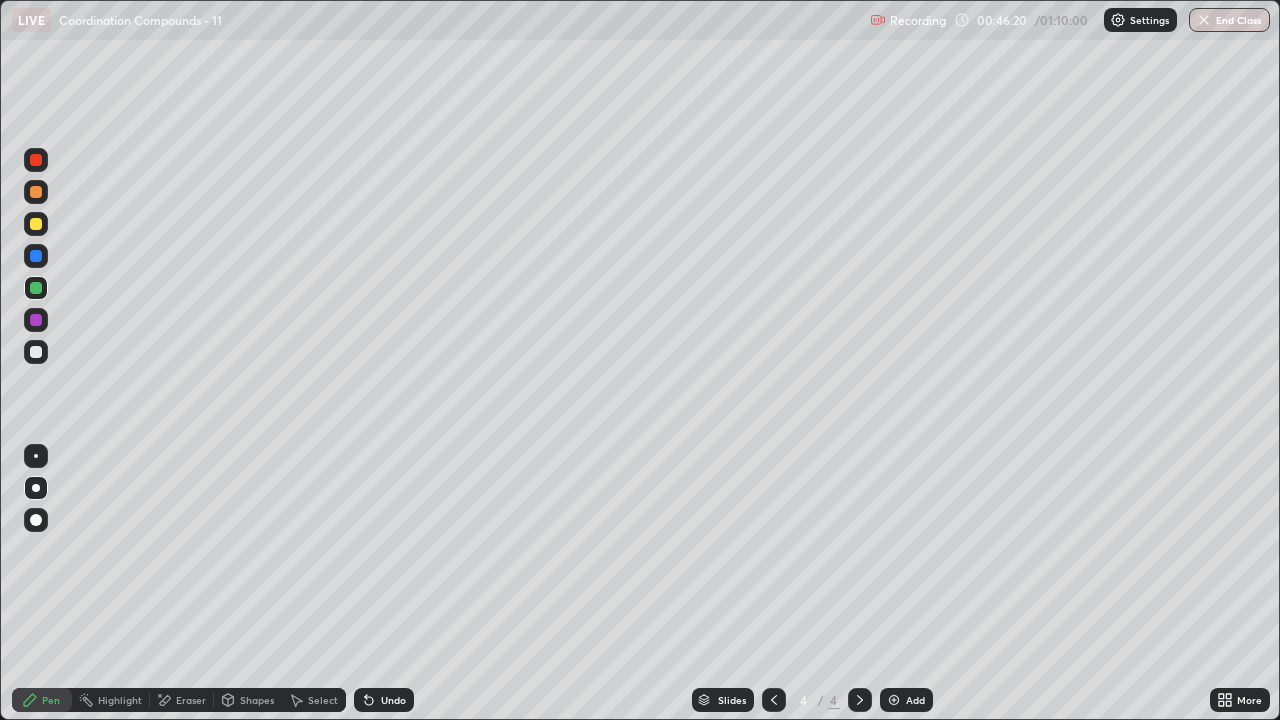 click on "Undo" at bounding box center [393, 700] 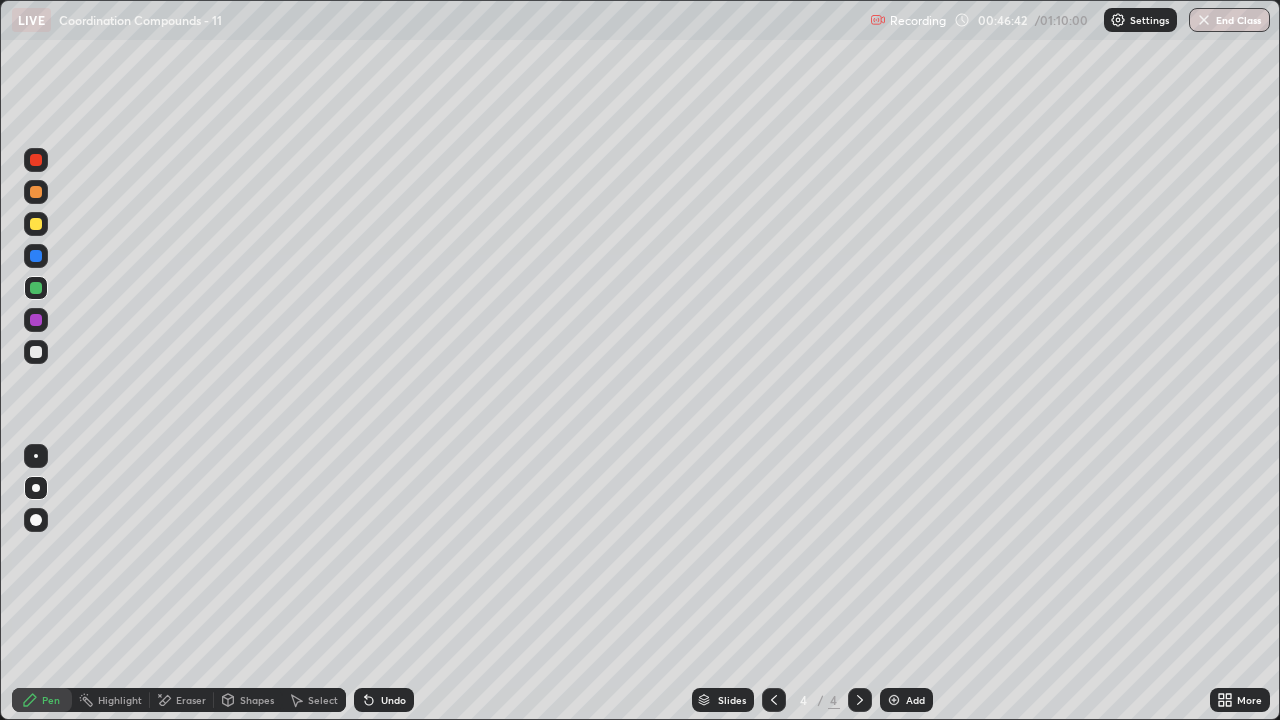 click at bounding box center [36, 352] 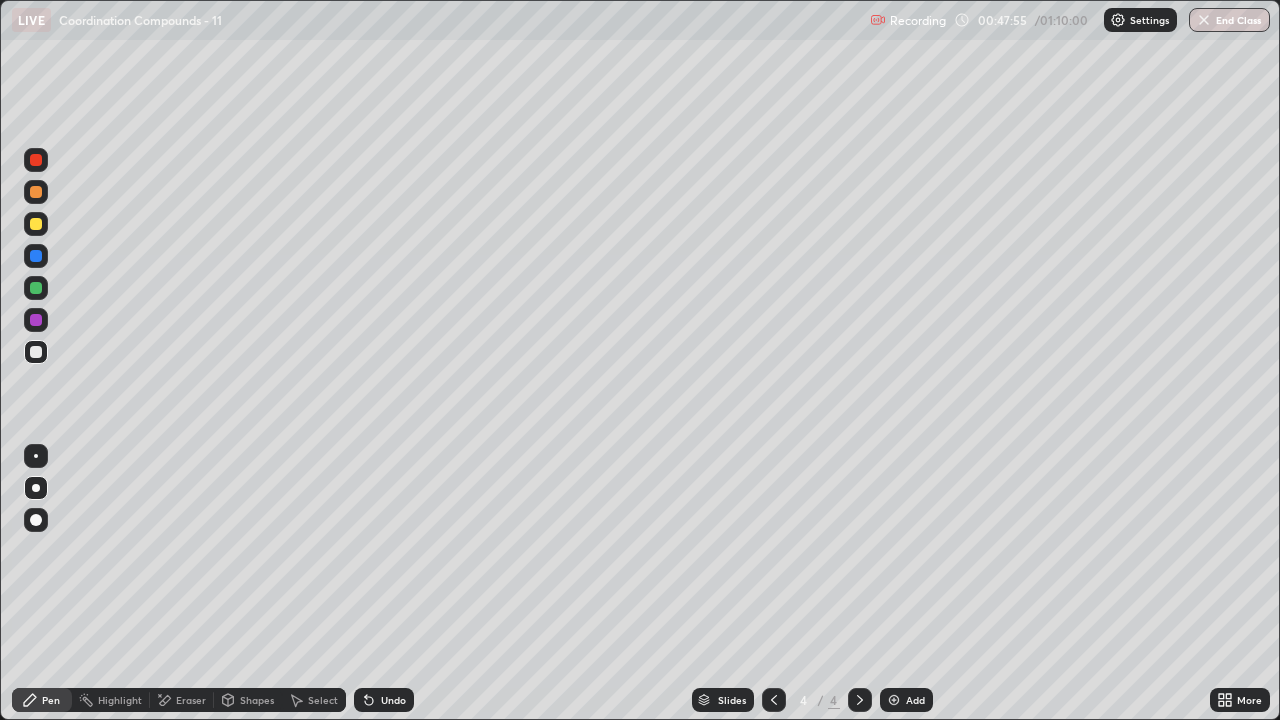 click at bounding box center (36, 320) 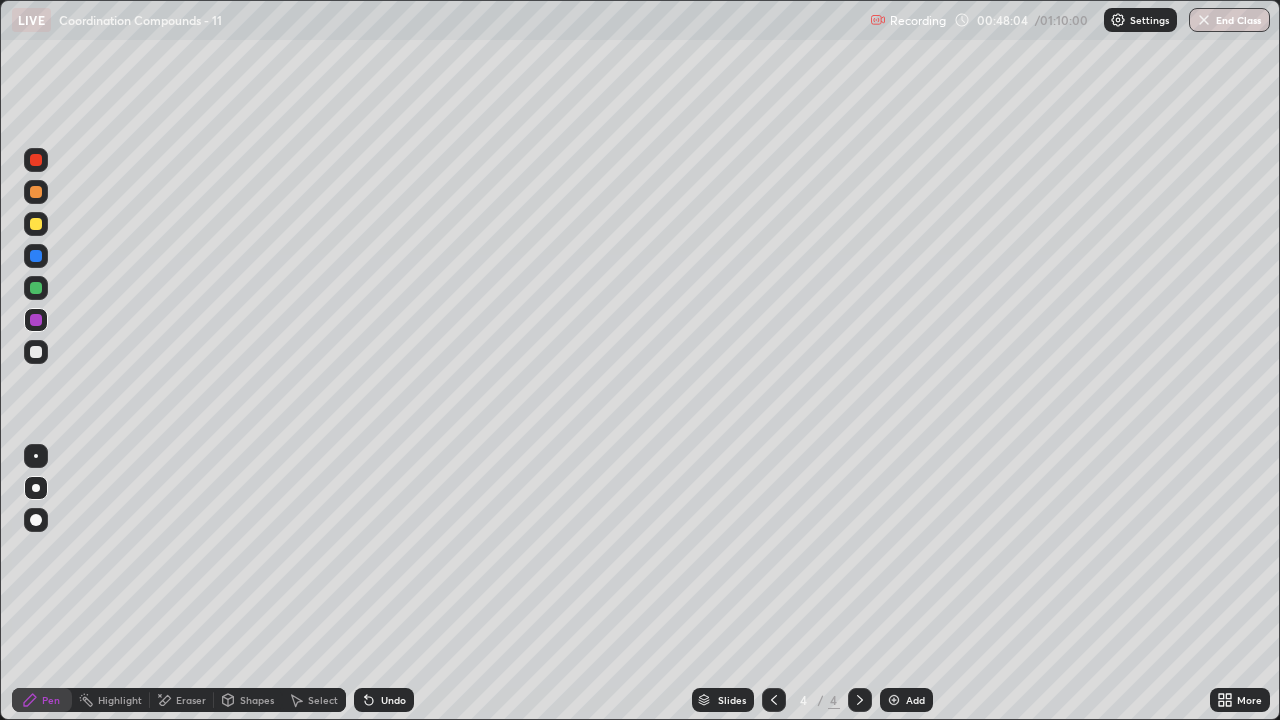 click at bounding box center [36, 352] 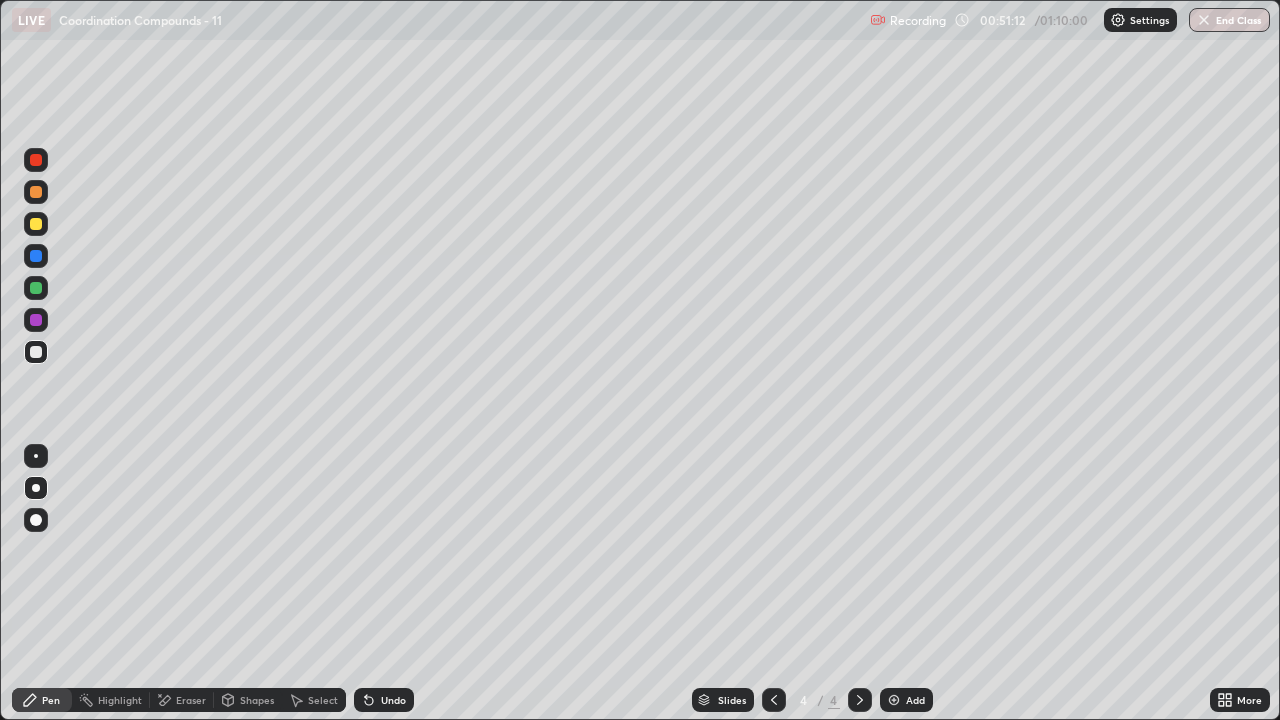 click at bounding box center (894, 700) 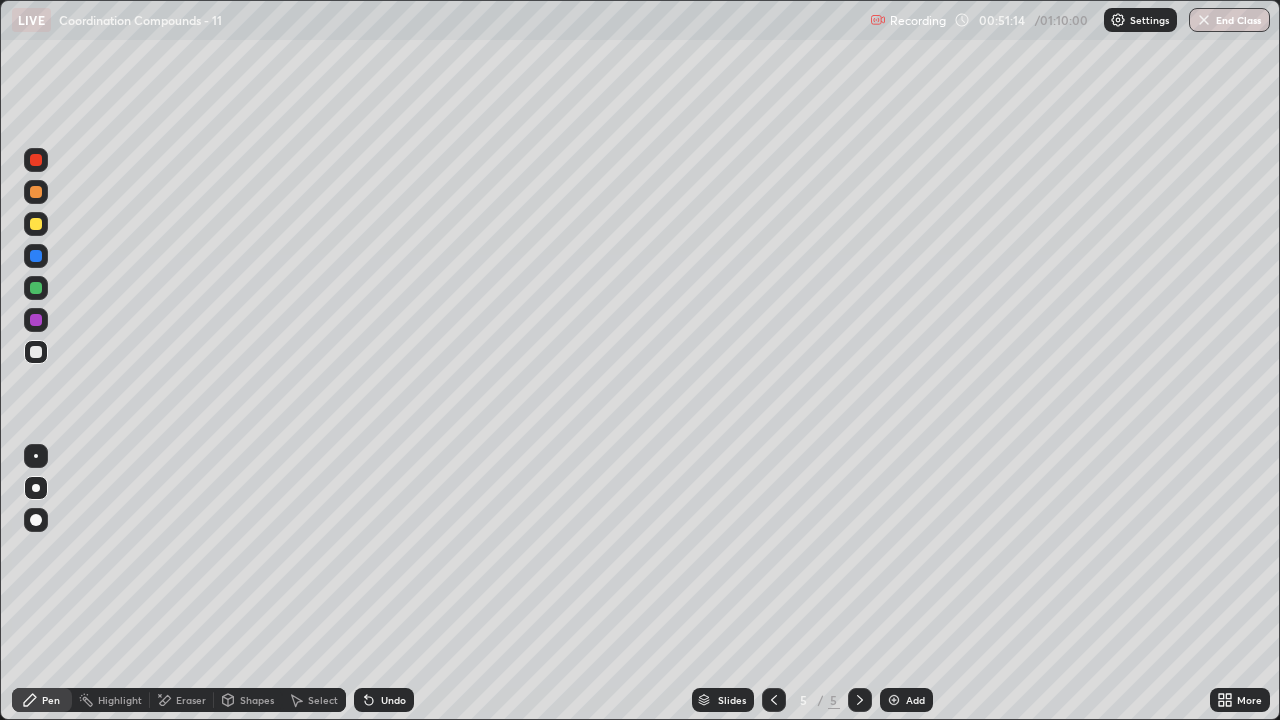 click at bounding box center (36, 488) 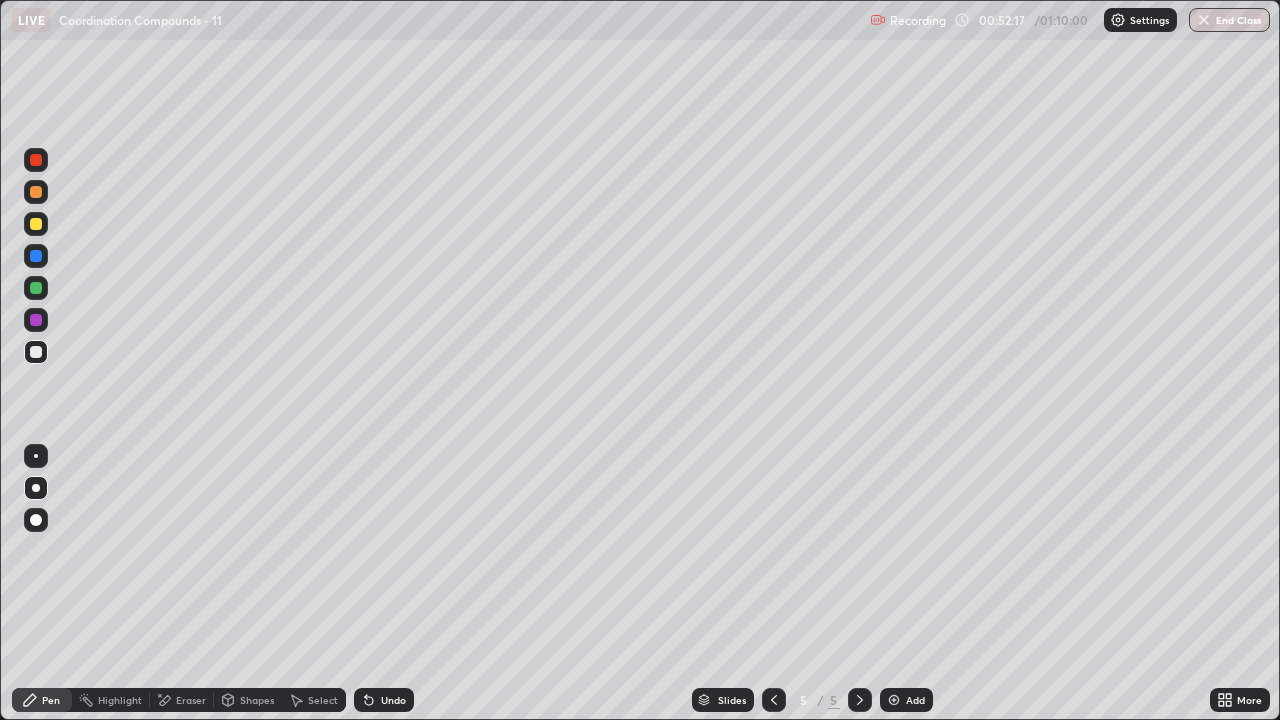 click at bounding box center [36, 320] 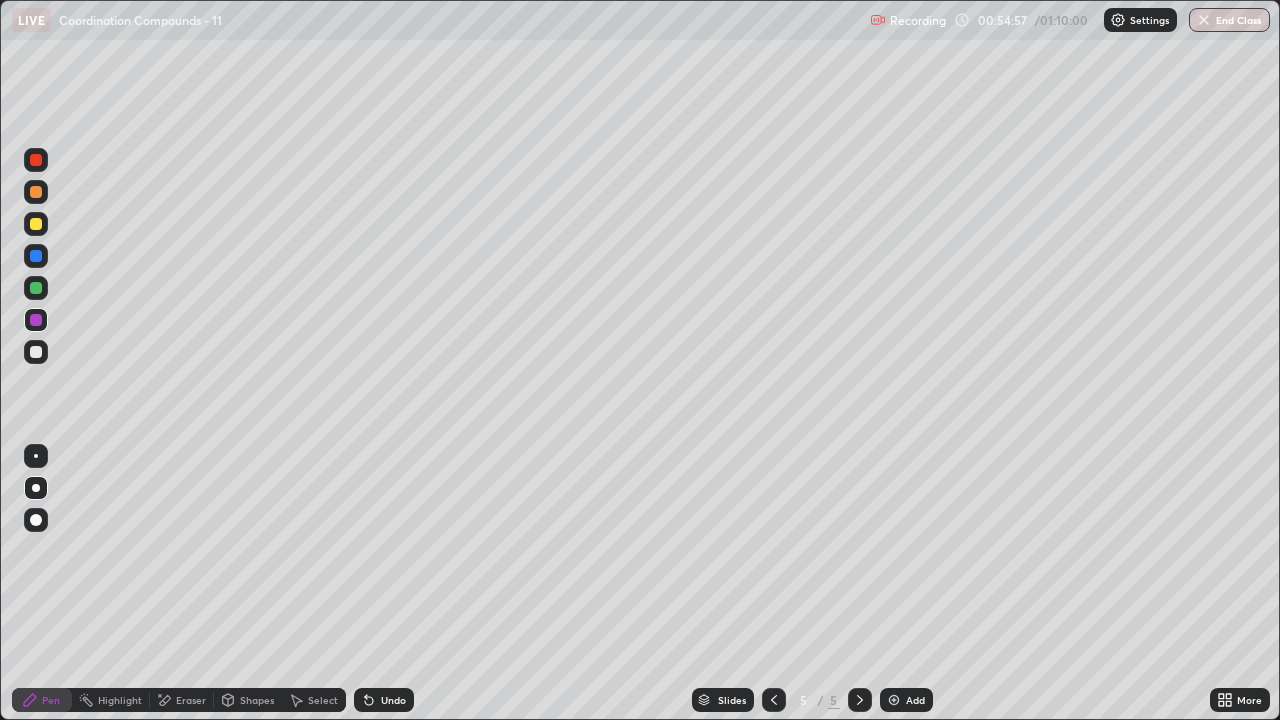 click at bounding box center (36, 352) 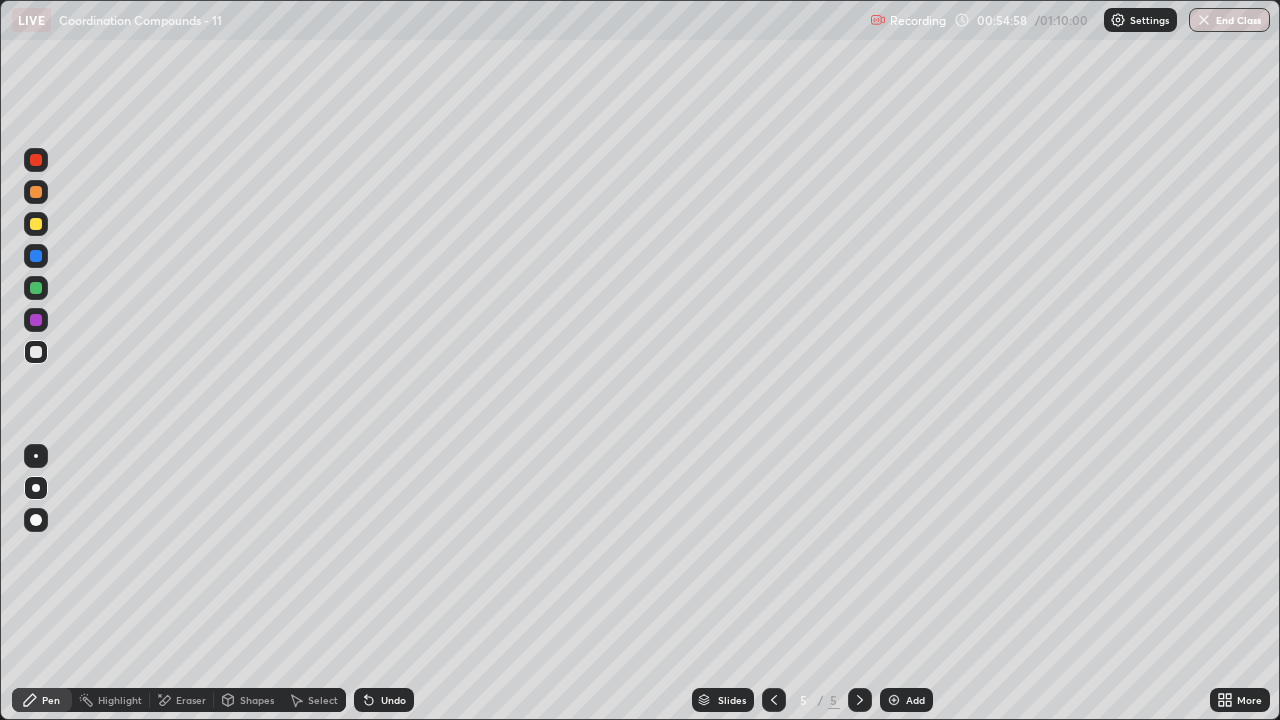 click at bounding box center (36, 288) 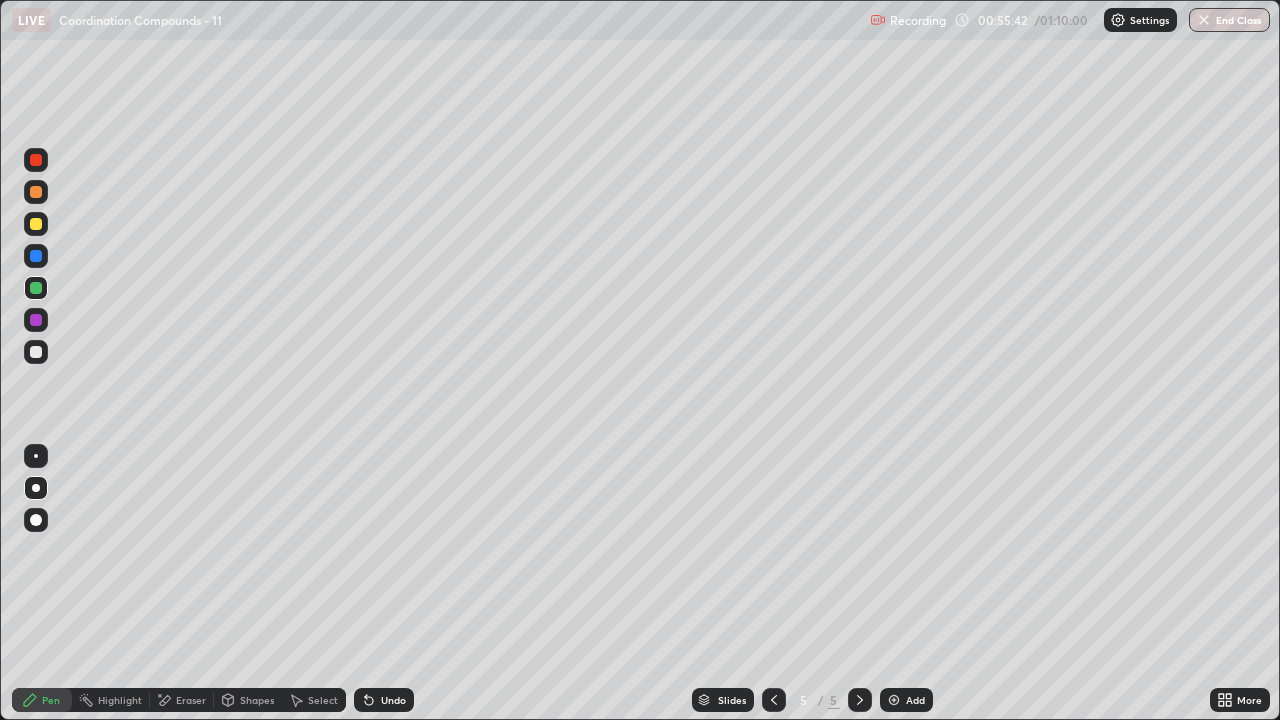 click at bounding box center (36, 224) 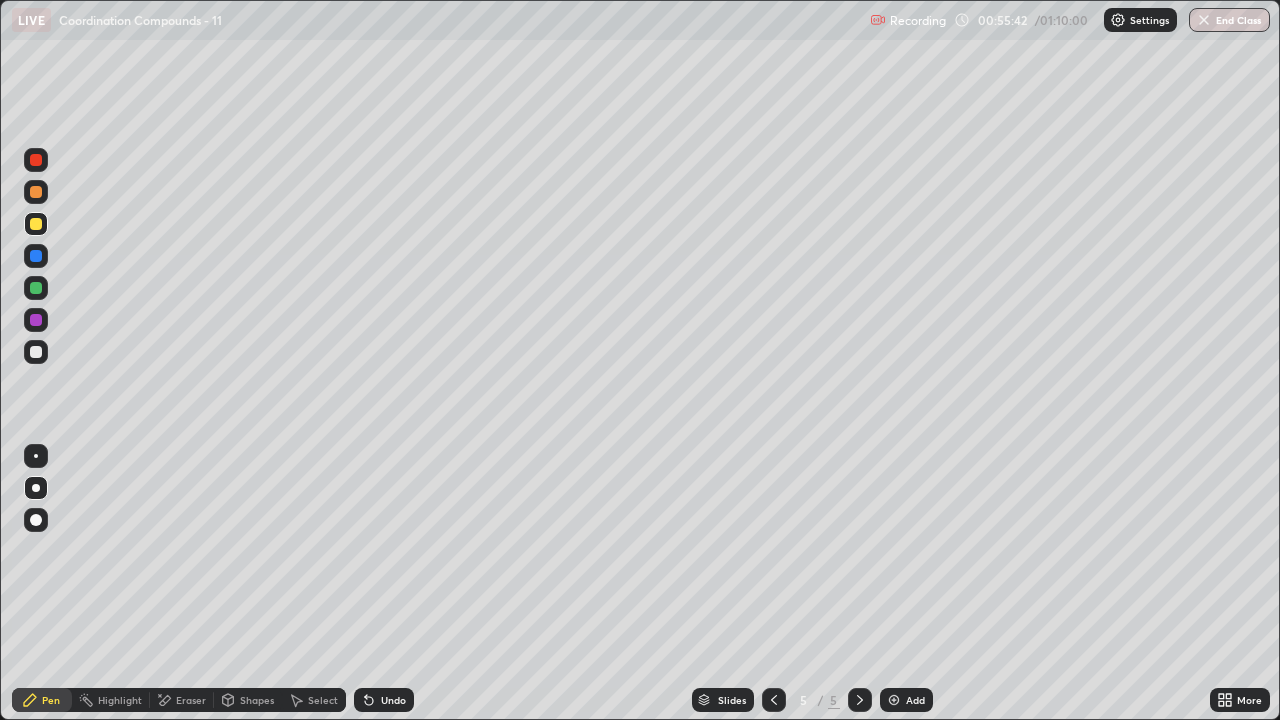 click at bounding box center [36, 224] 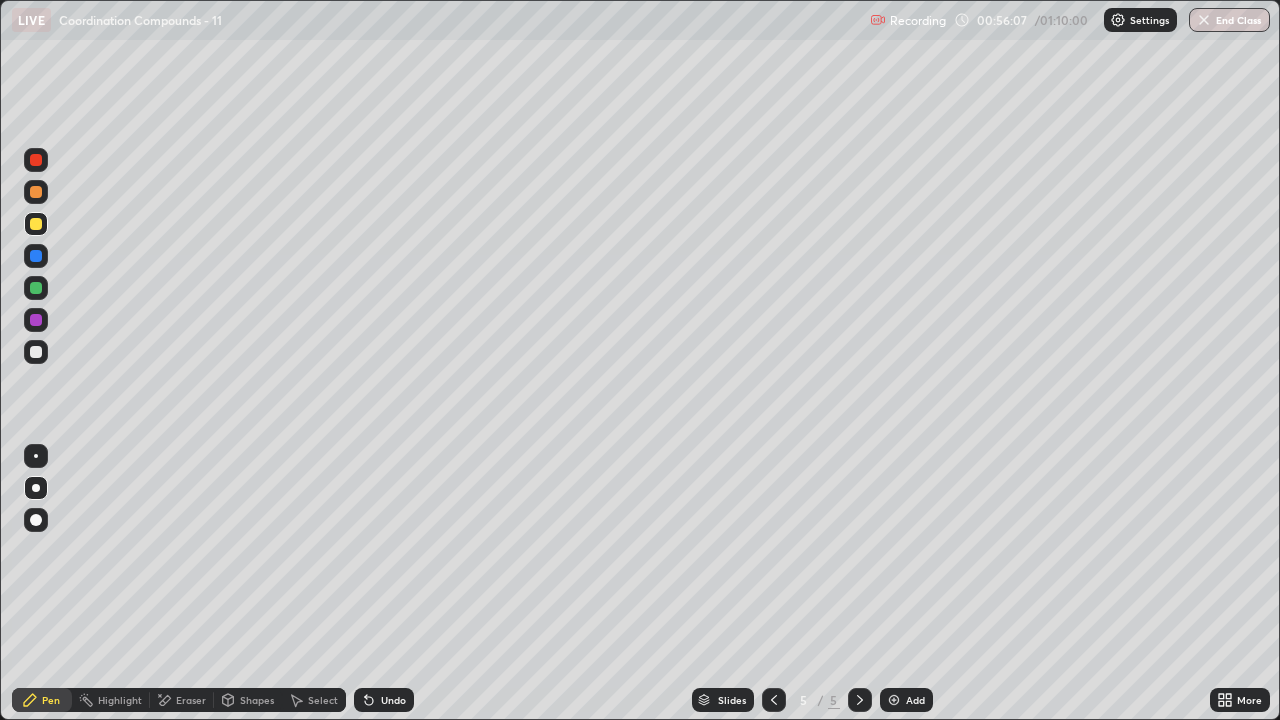 click at bounding box center [36, 352] 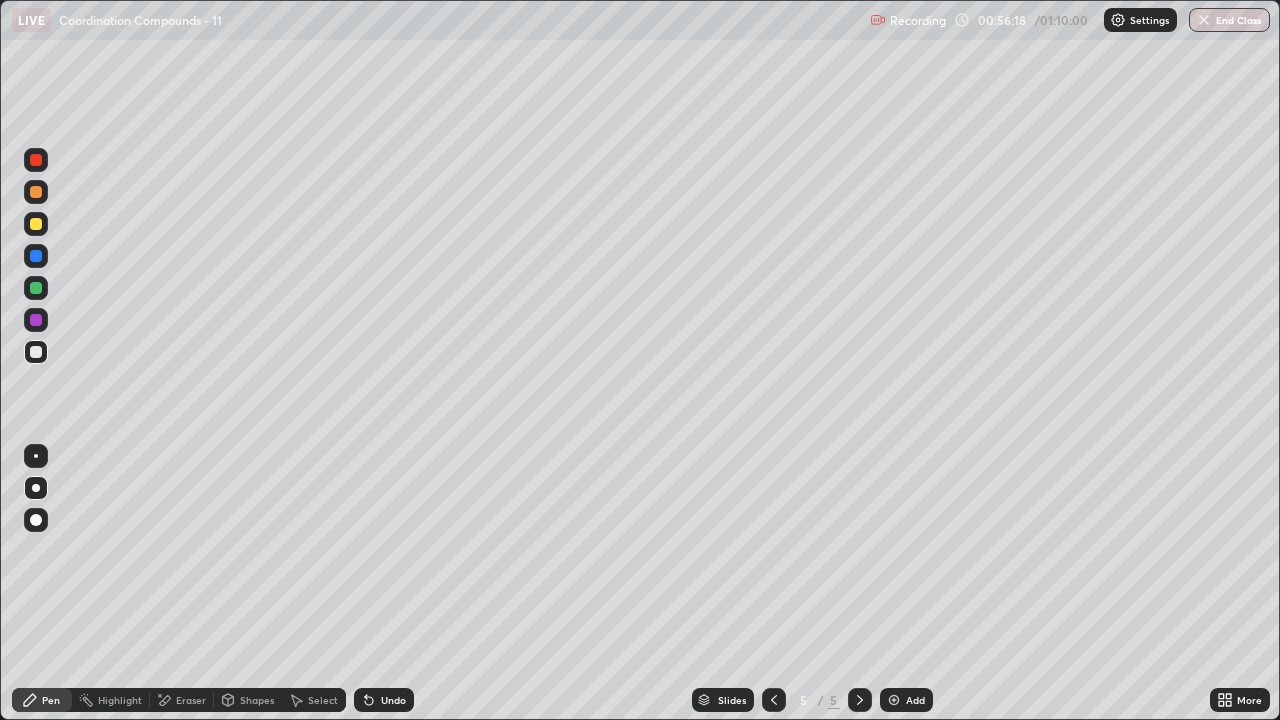 click at bounding box center (36, 288) 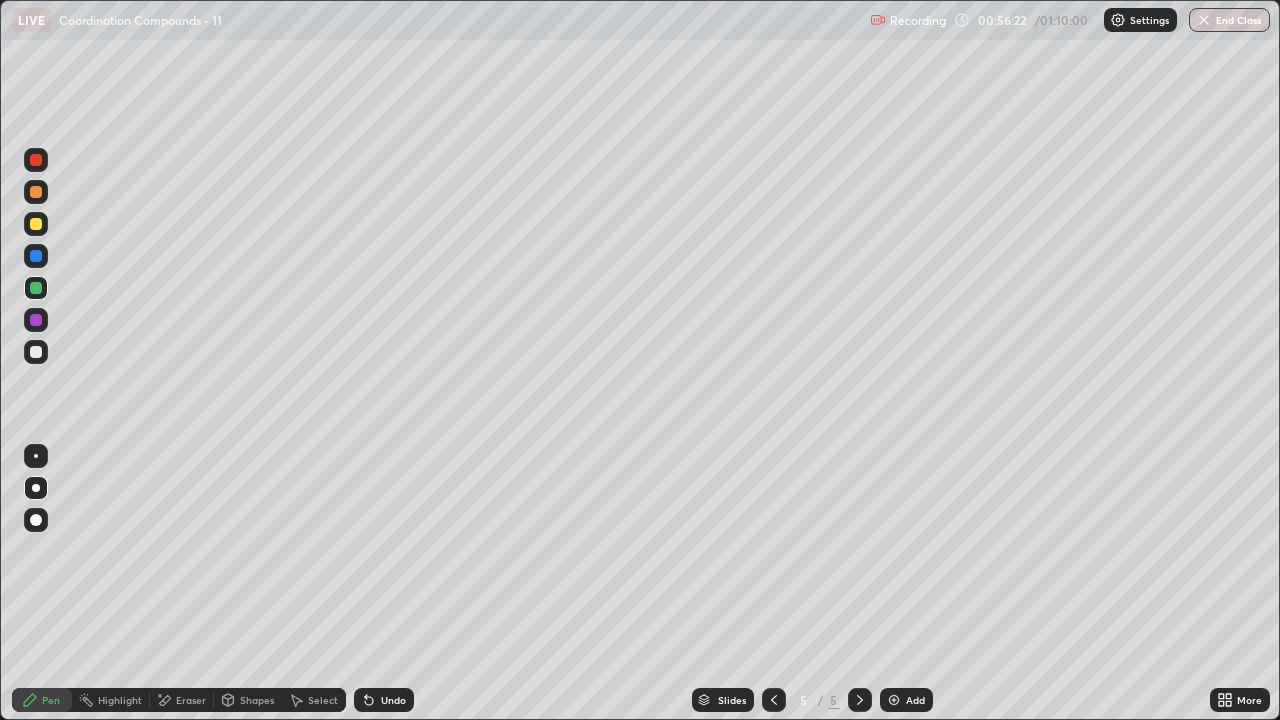 click at bounding box center [36, 320] 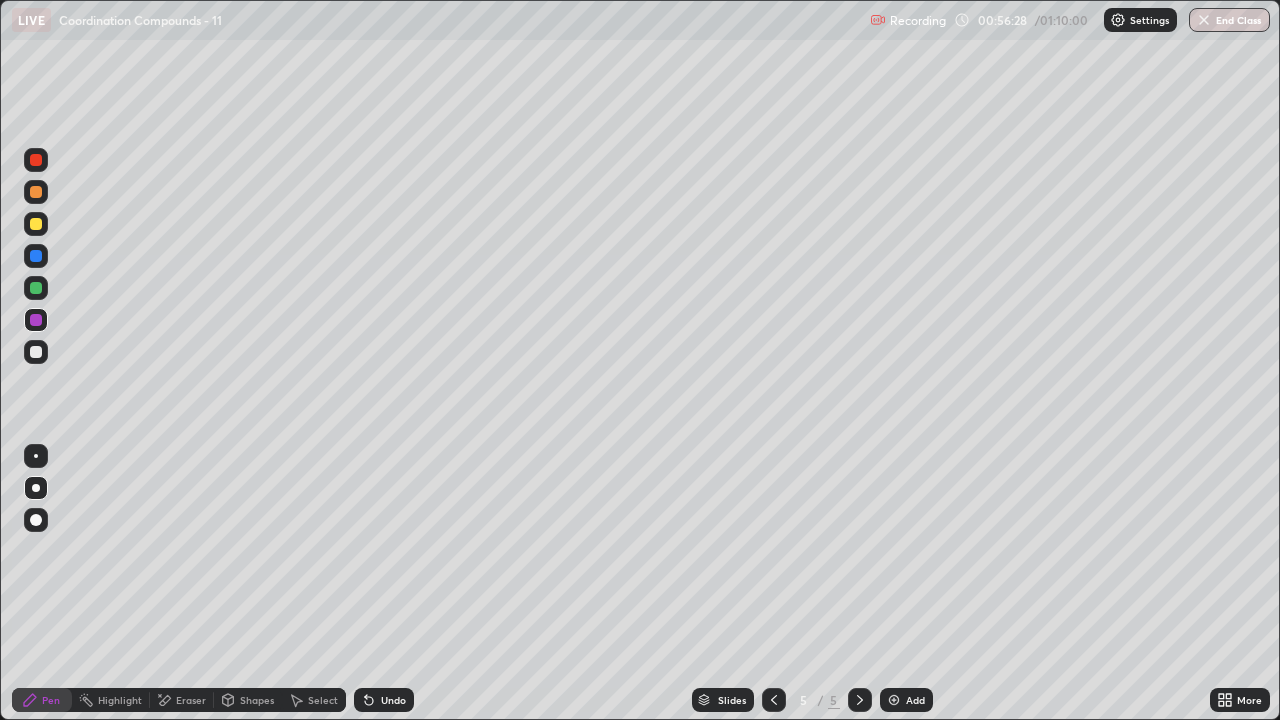 click at bounding box center (36, 256) 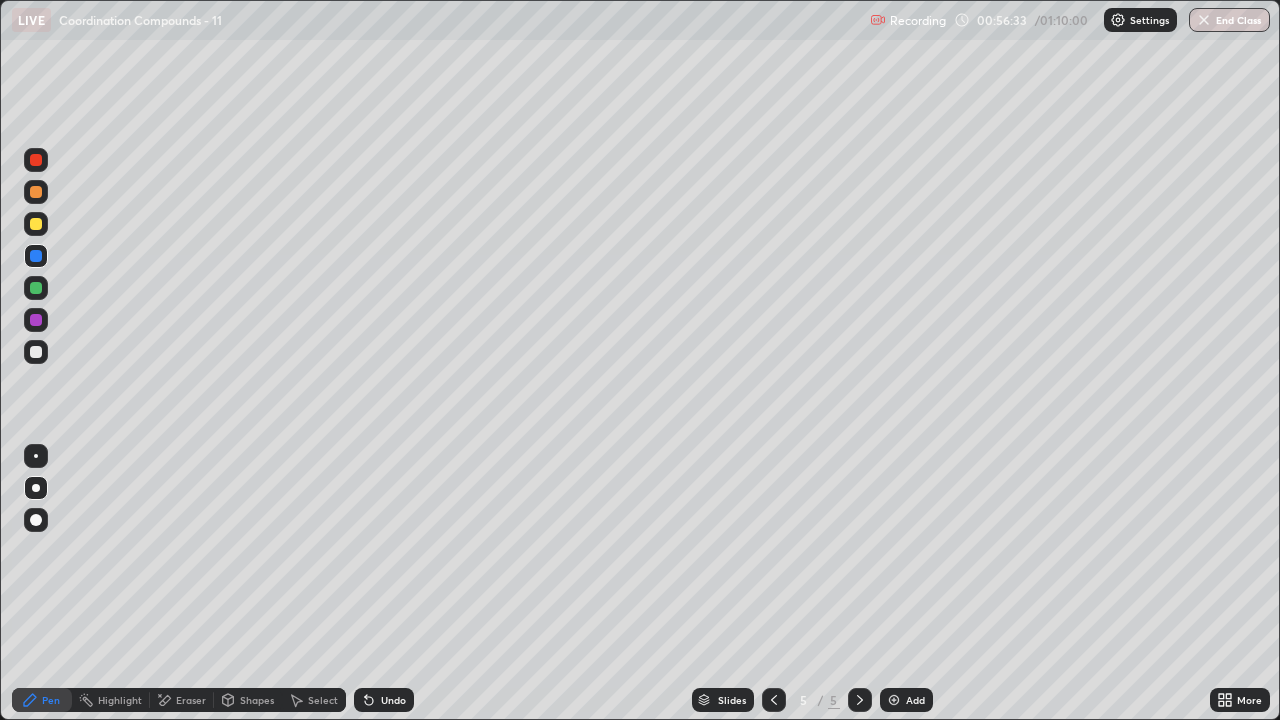 click at bounding box center [36, 288] 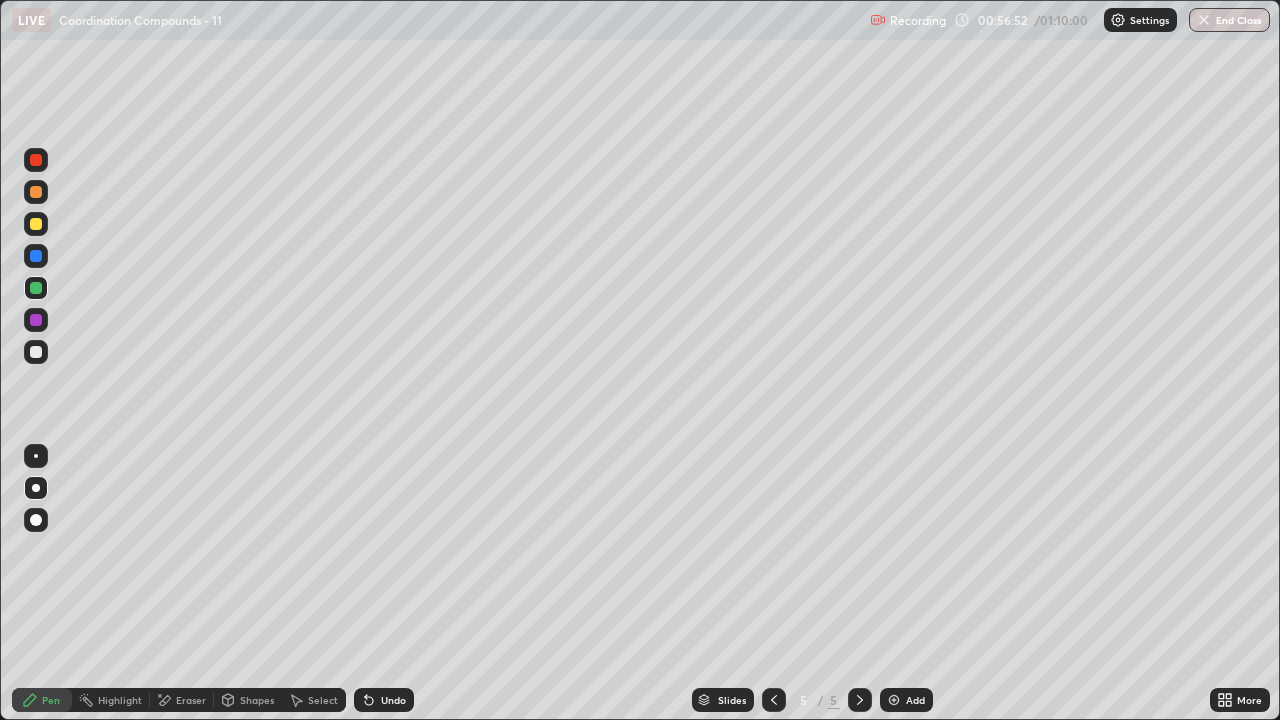 click at bounding box center [36, 352] 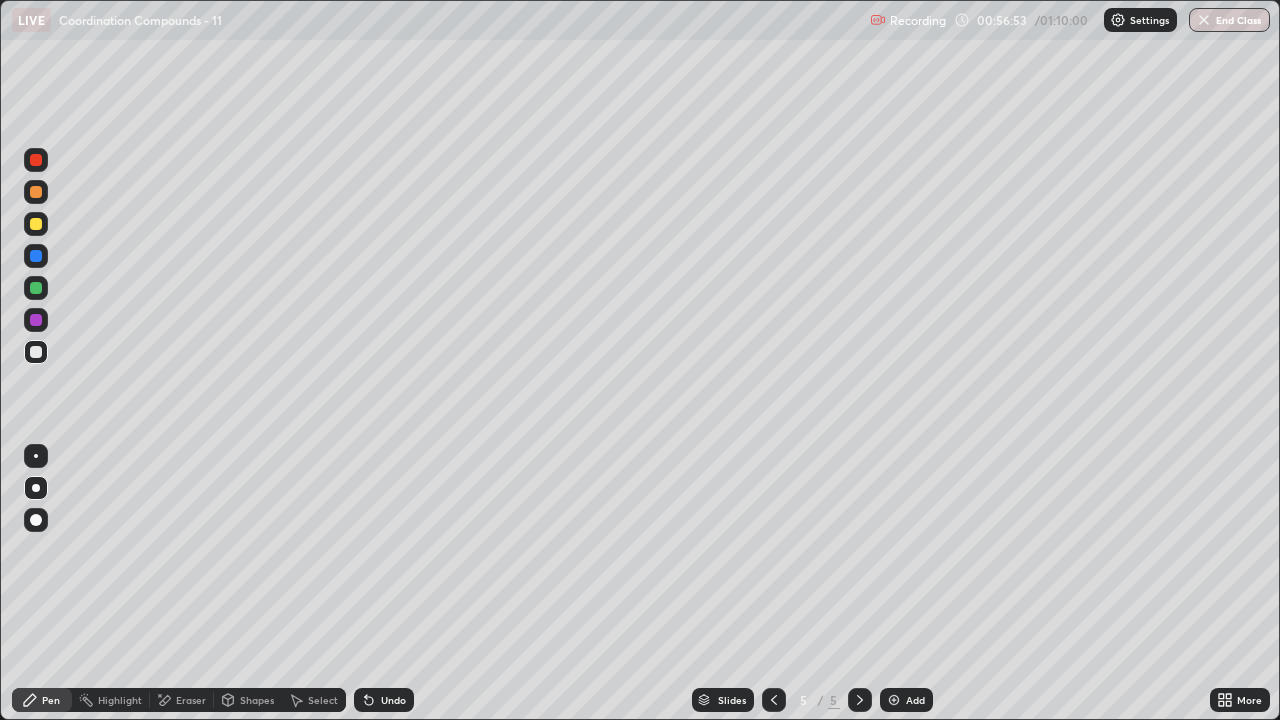 click at bounding box center (36, 352) 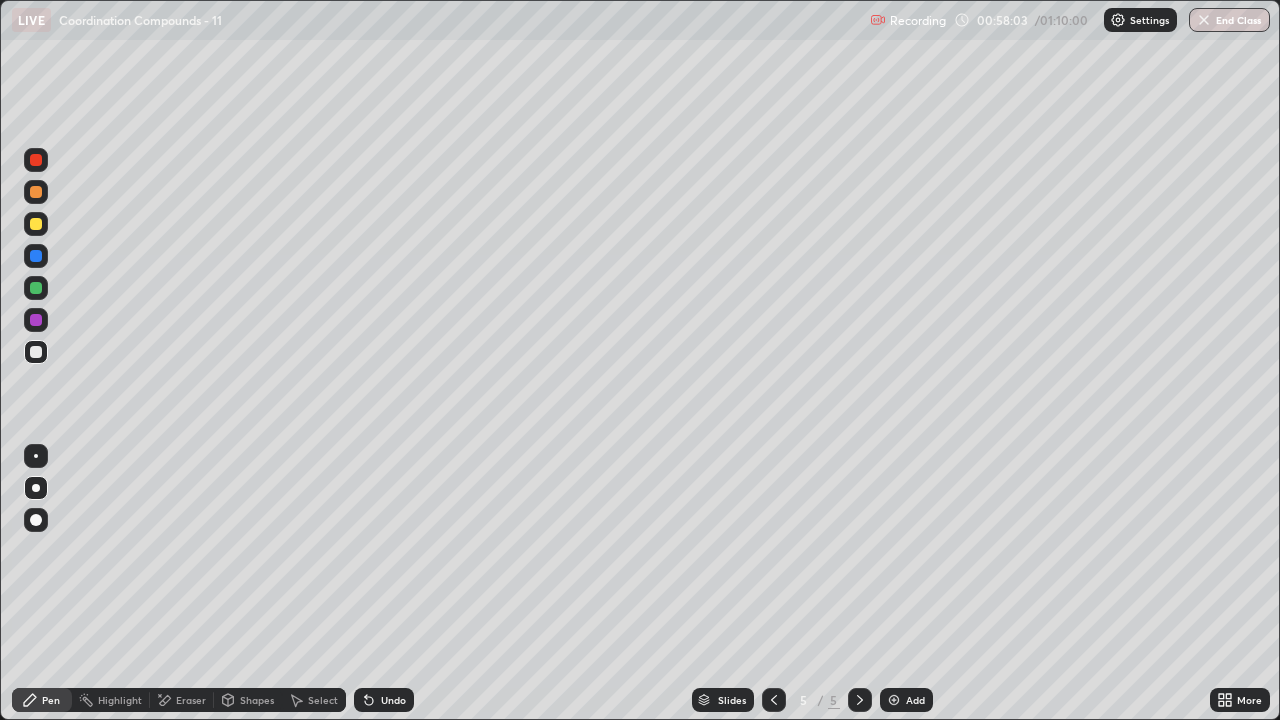 click at bounding box center [36, 224] 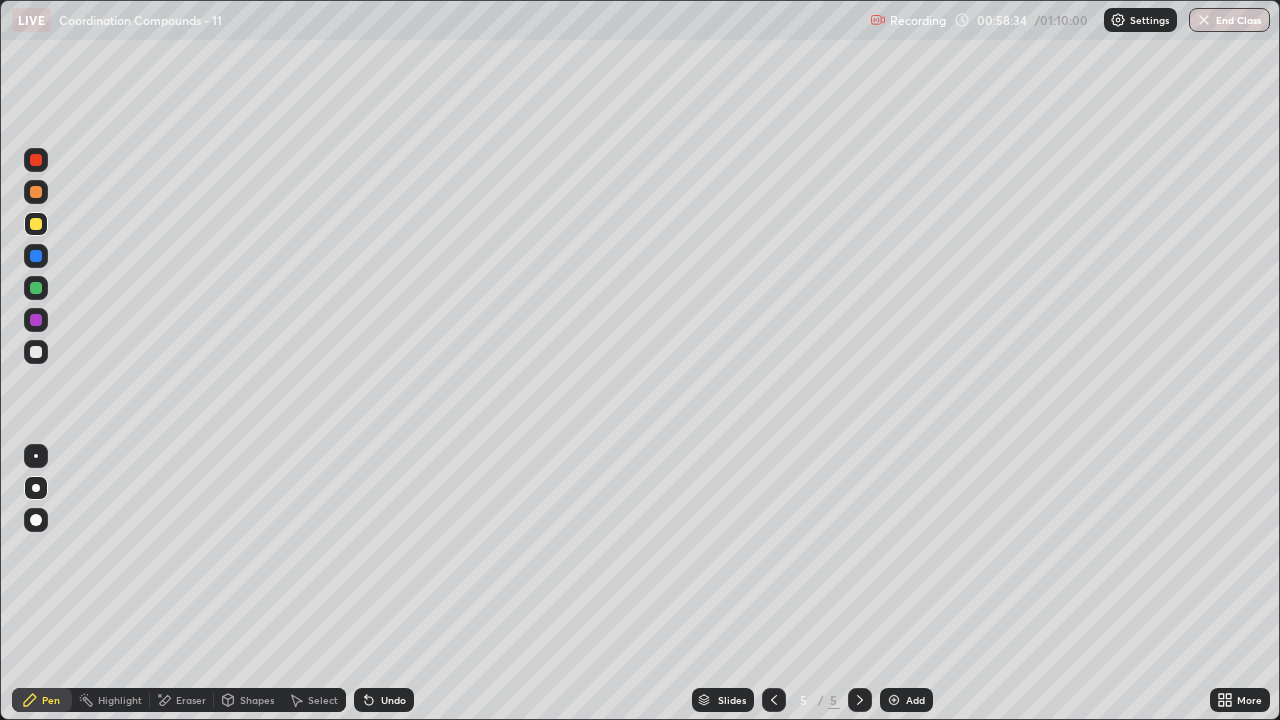 click on "Undo" at bounding box center (393, 700) 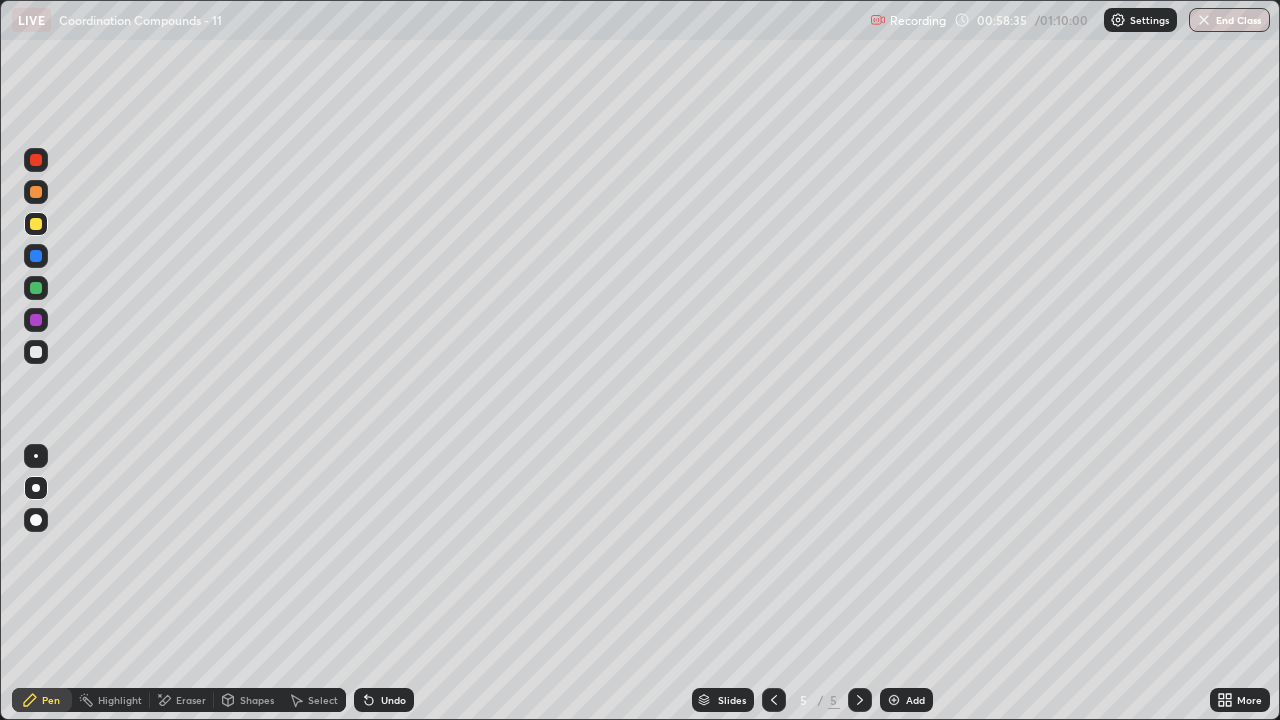 click at bounding box center (36, 320) 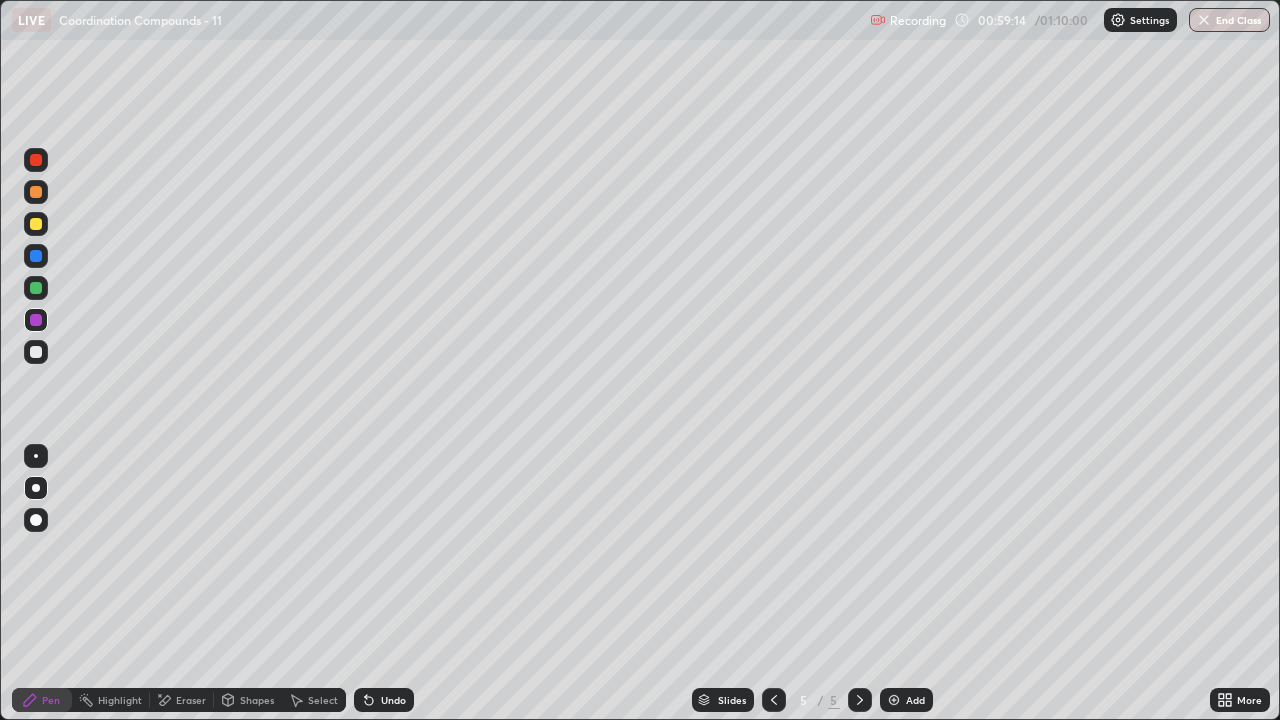 click at bounding box center (36, 352) 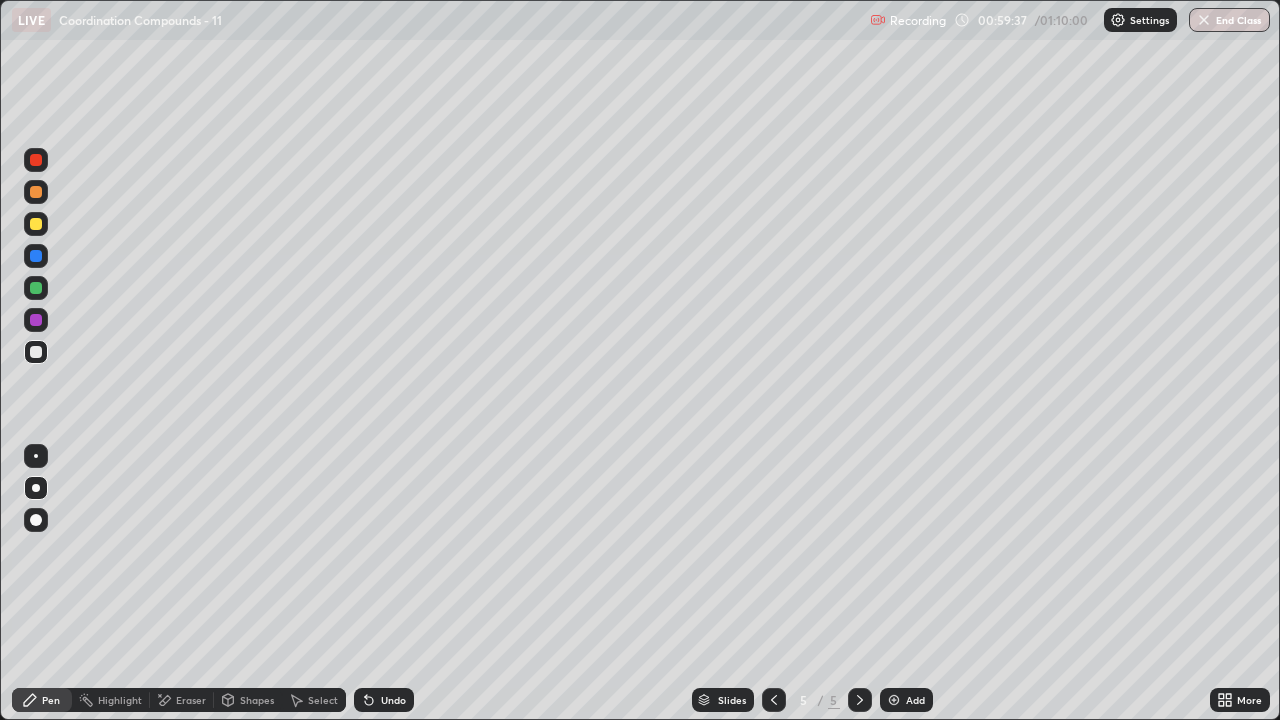 click at bounding box center (36, 352) 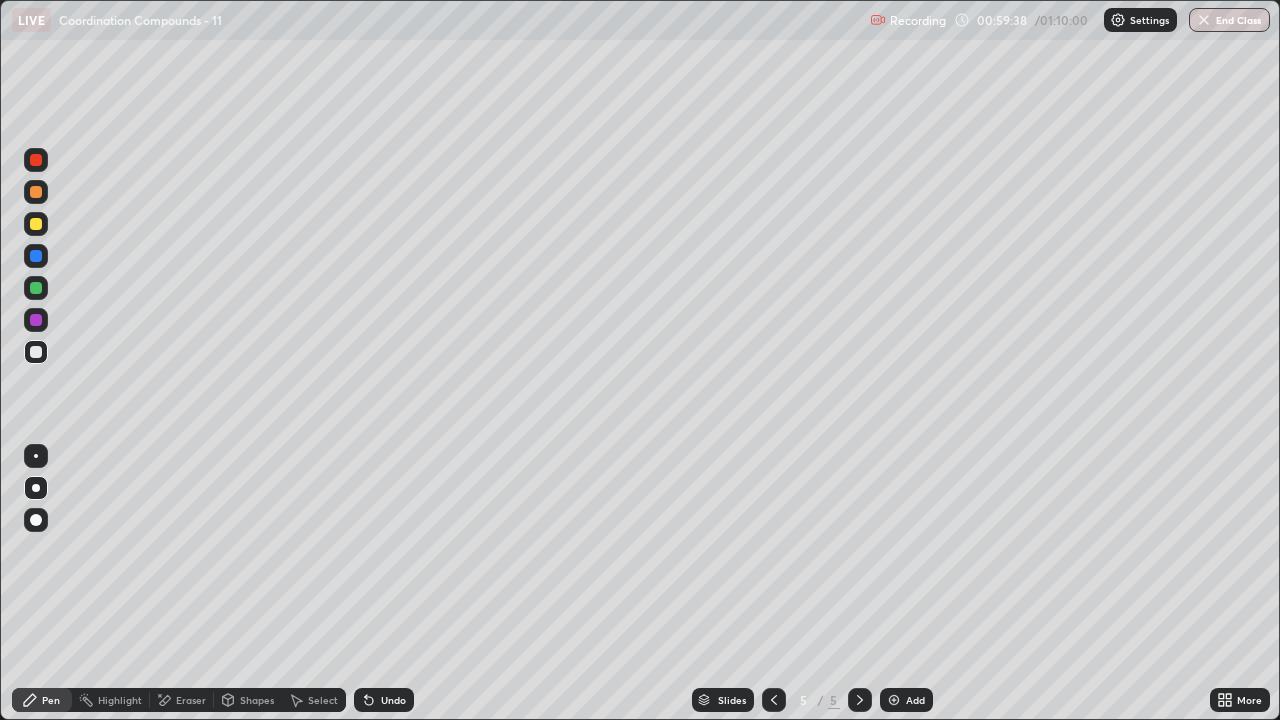 click at bounding box center (36, 224) 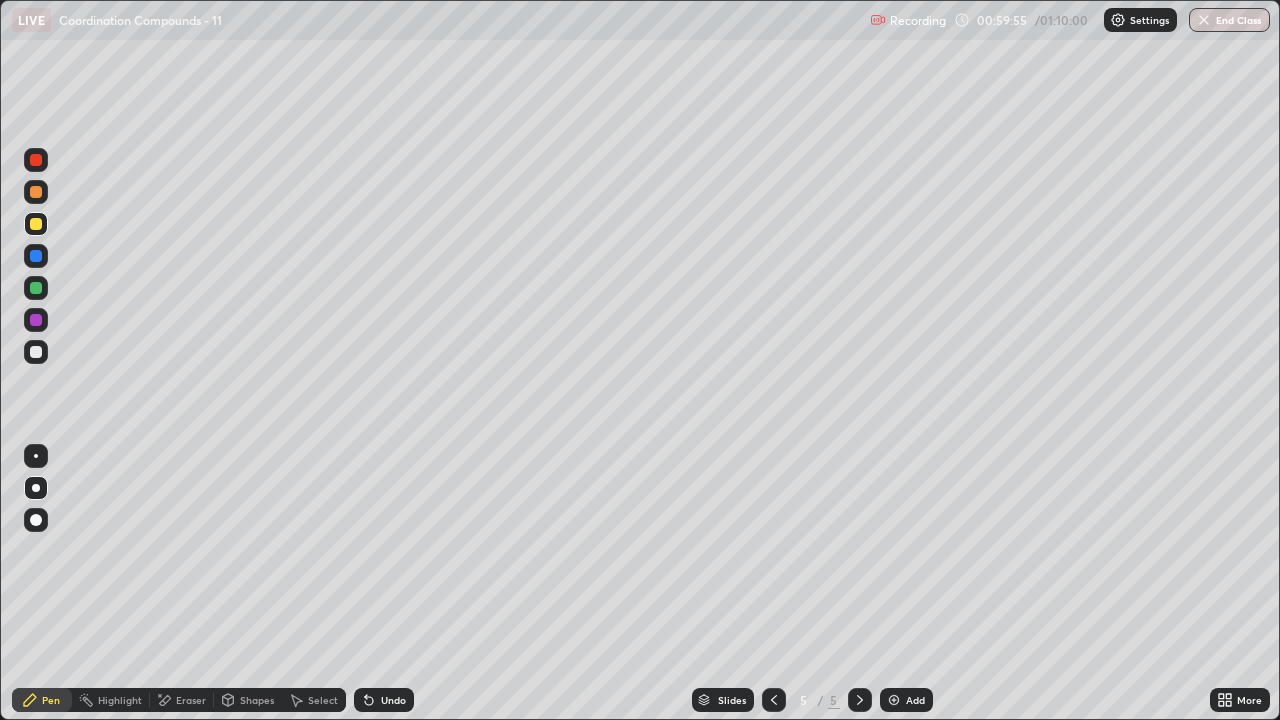 click at bounding box center (36, 224) 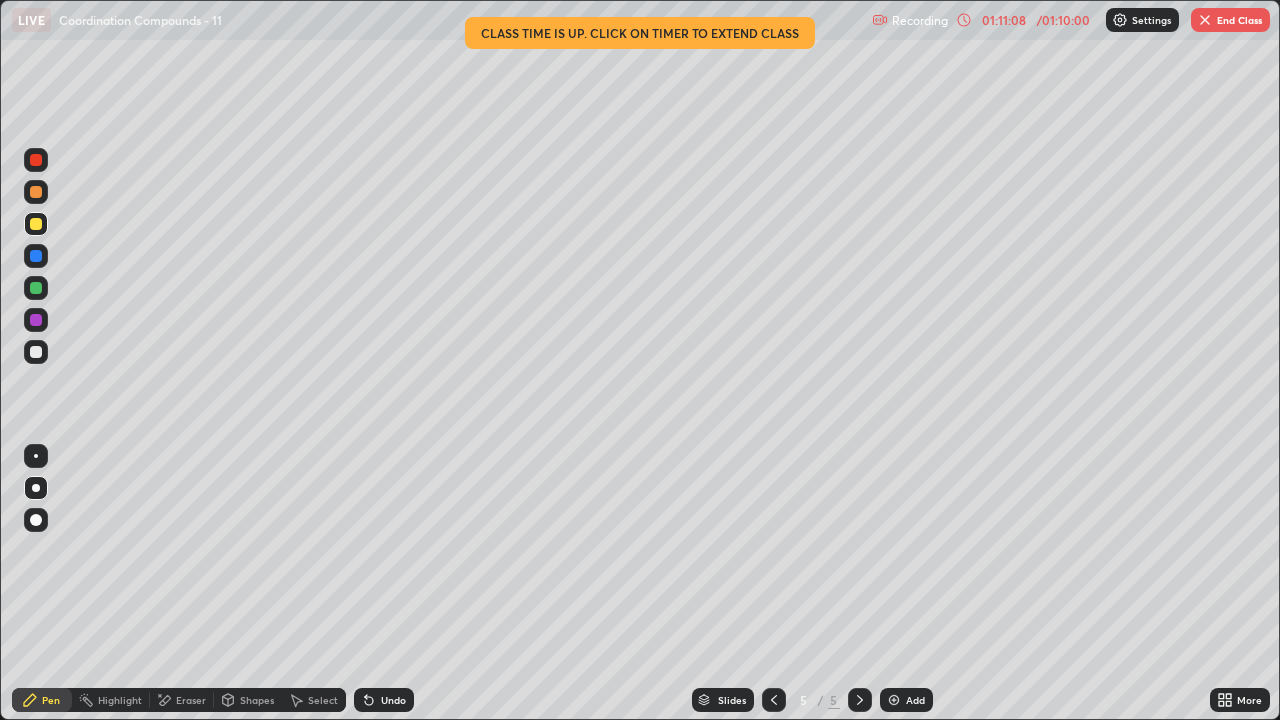 click 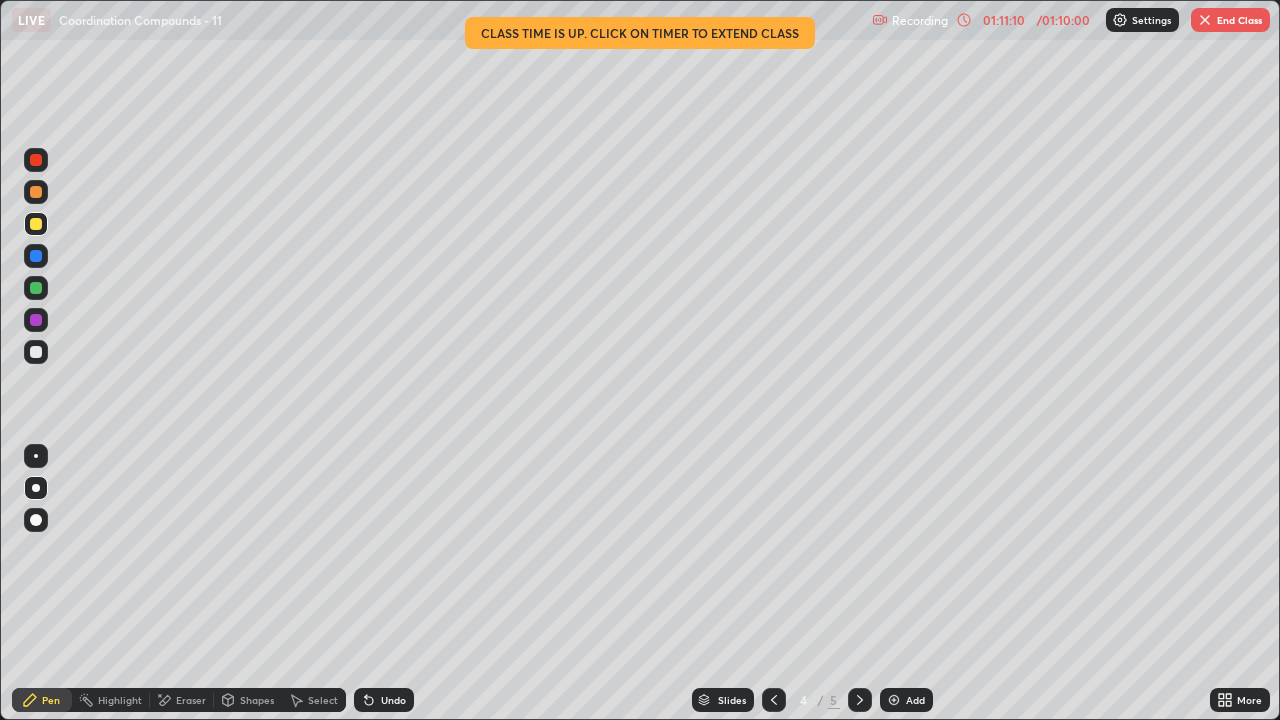 click 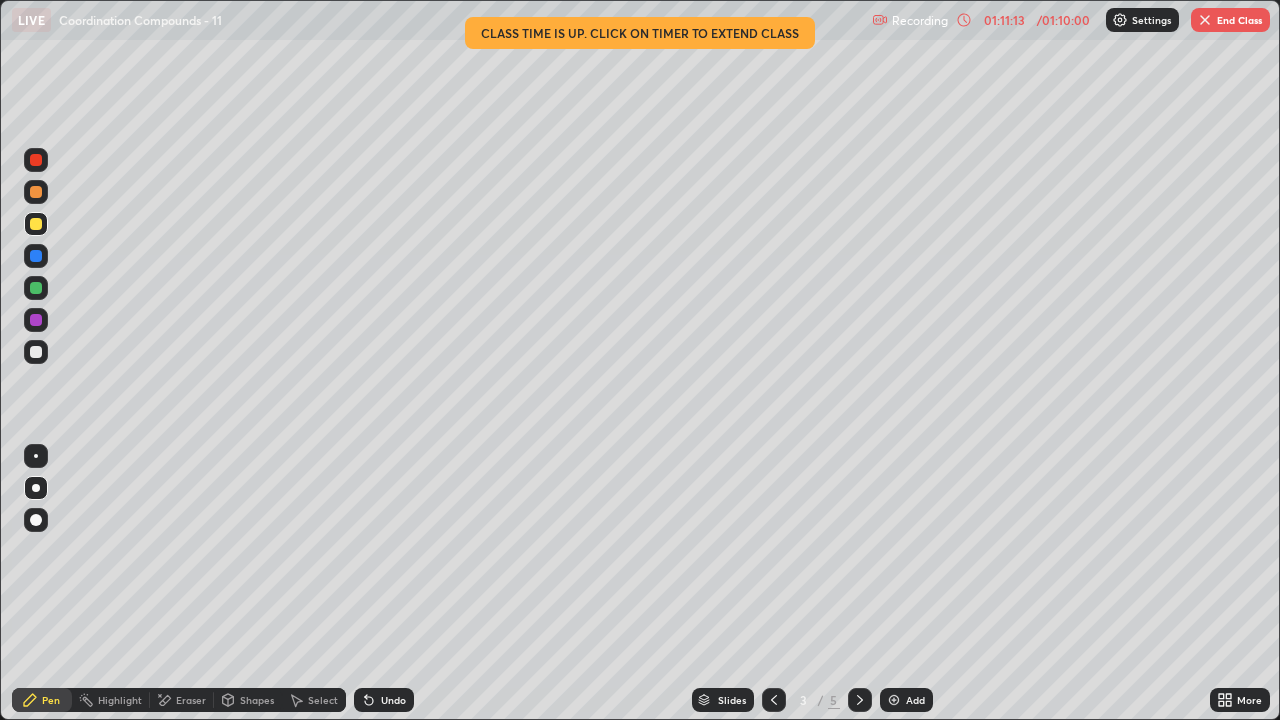 click 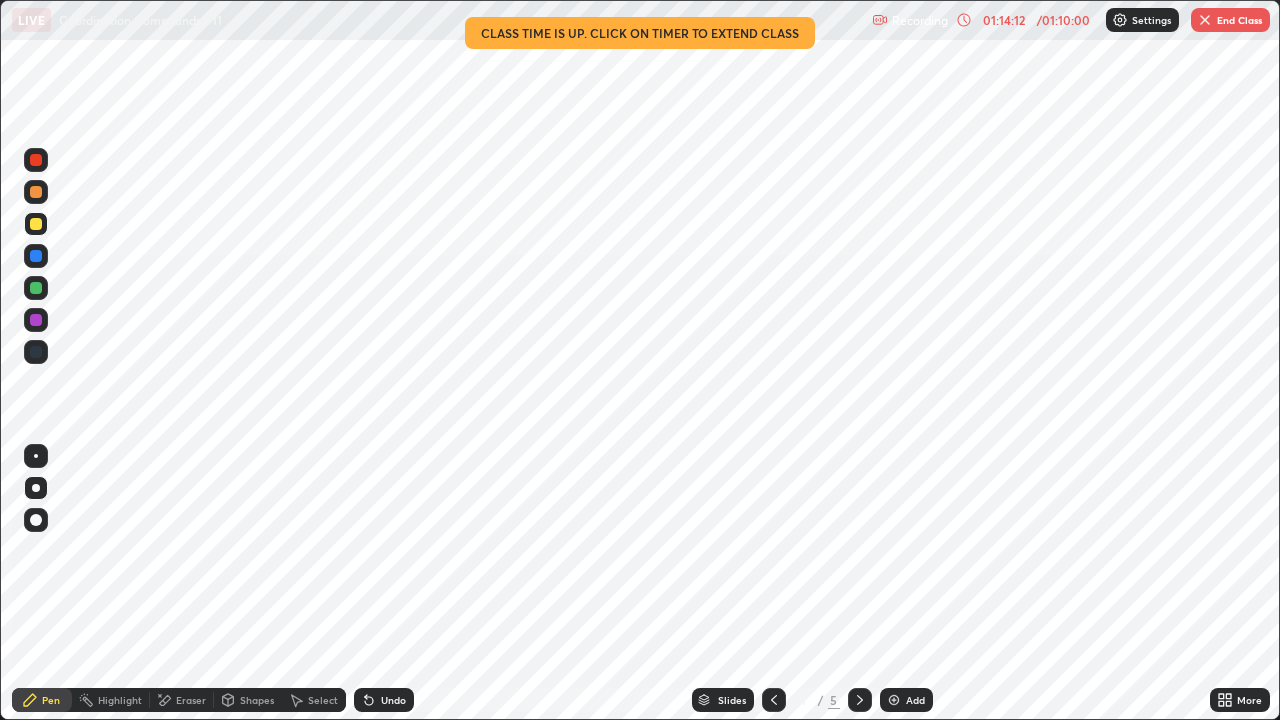 click at bounding box center [860, 700] 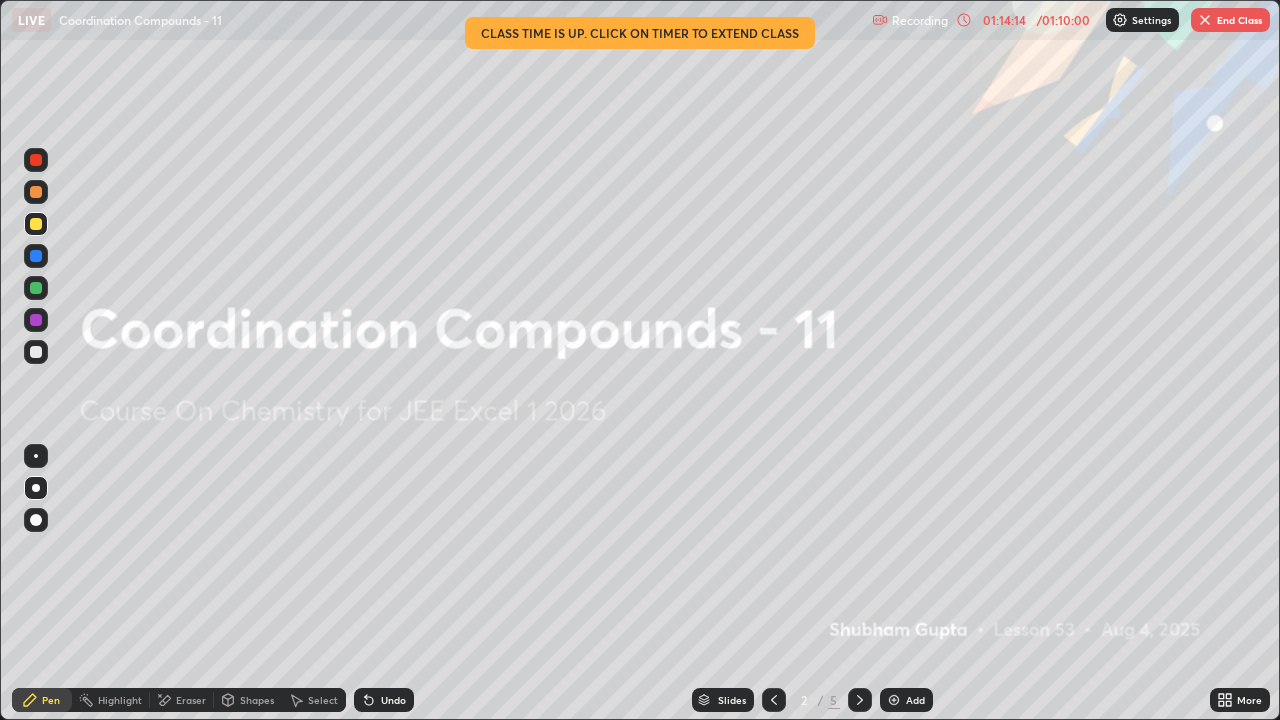 click 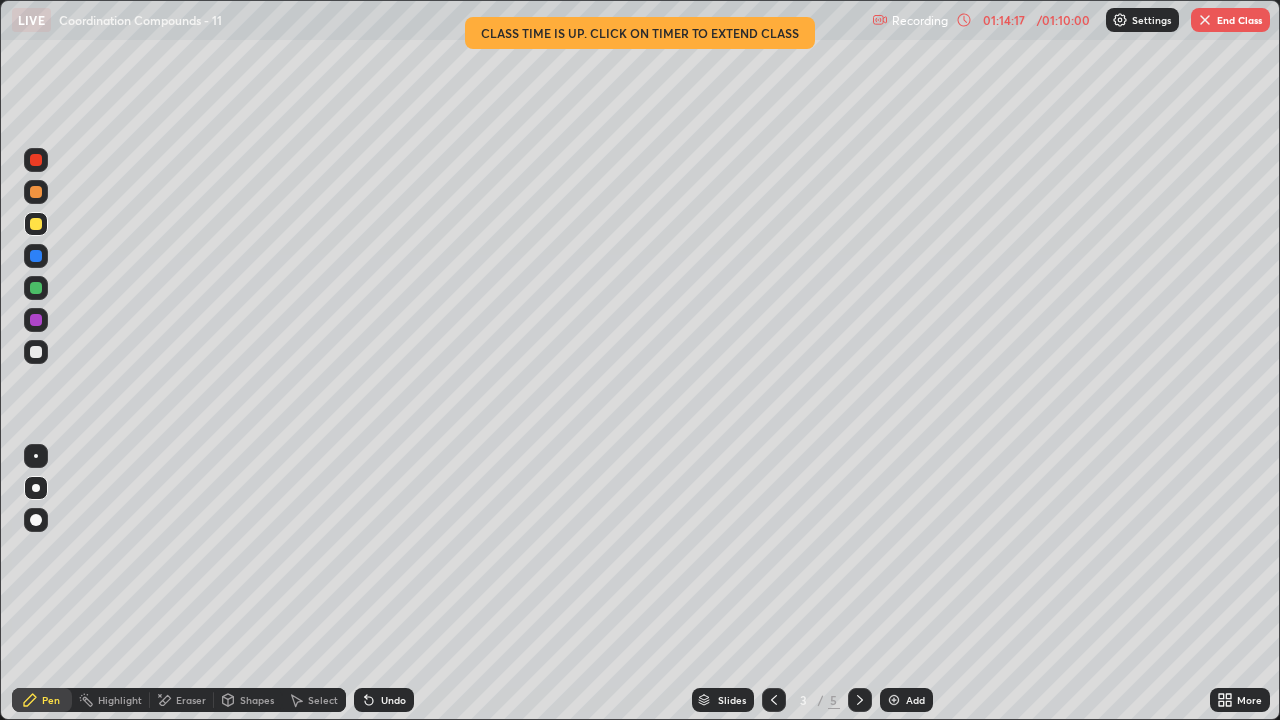 click on "End Class" at bounding box center (1230, 20) 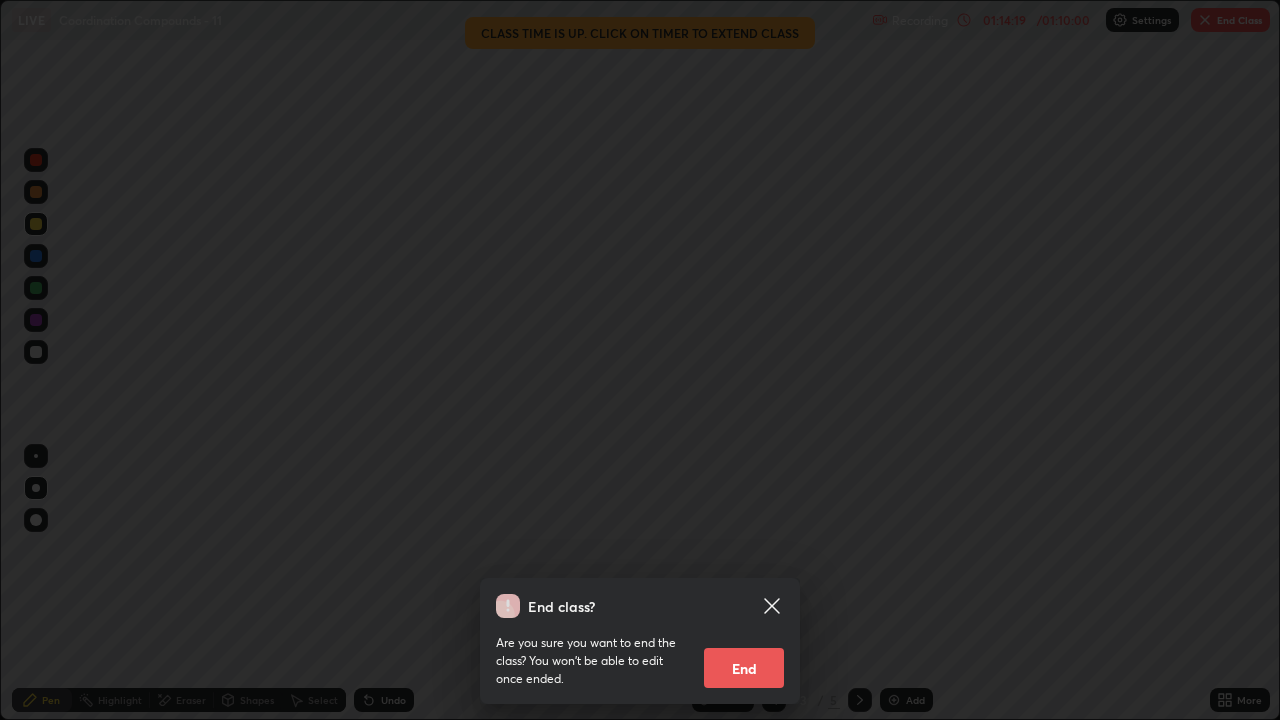 click on "End" at bounding box center [744, 668] 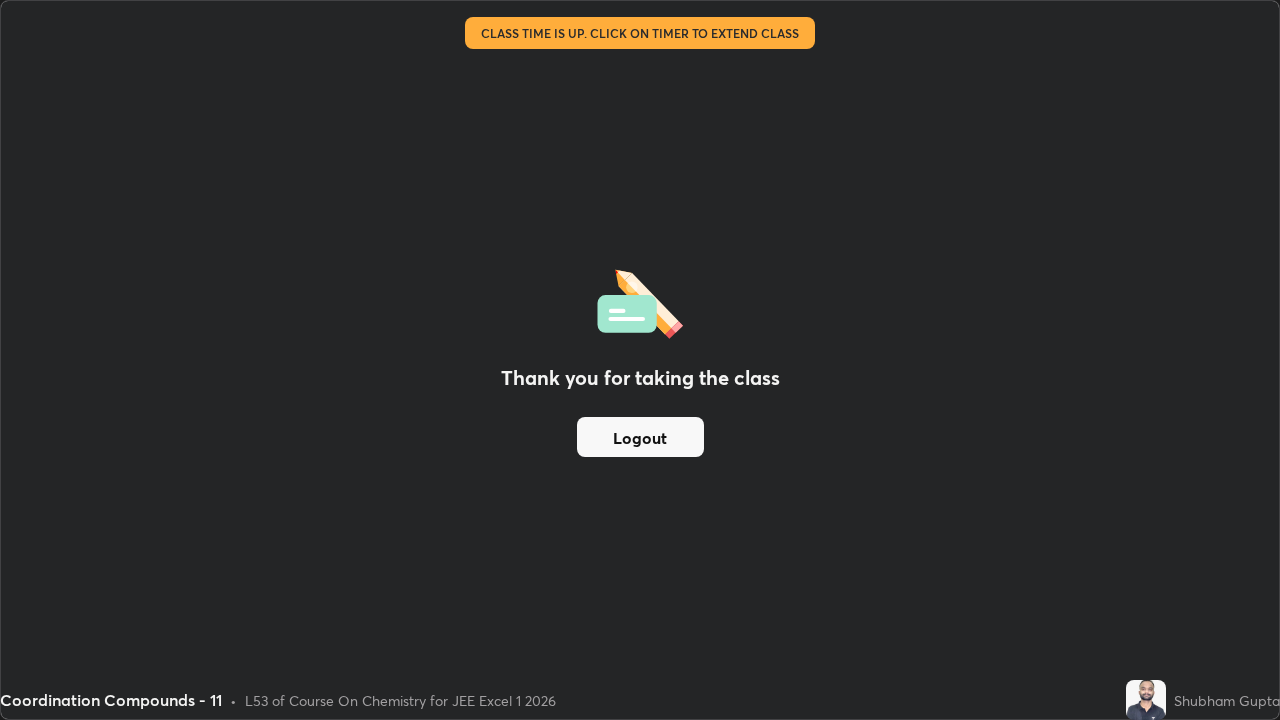 click on "Thank you for taking the class Logout" at bounding box center (640, 360) 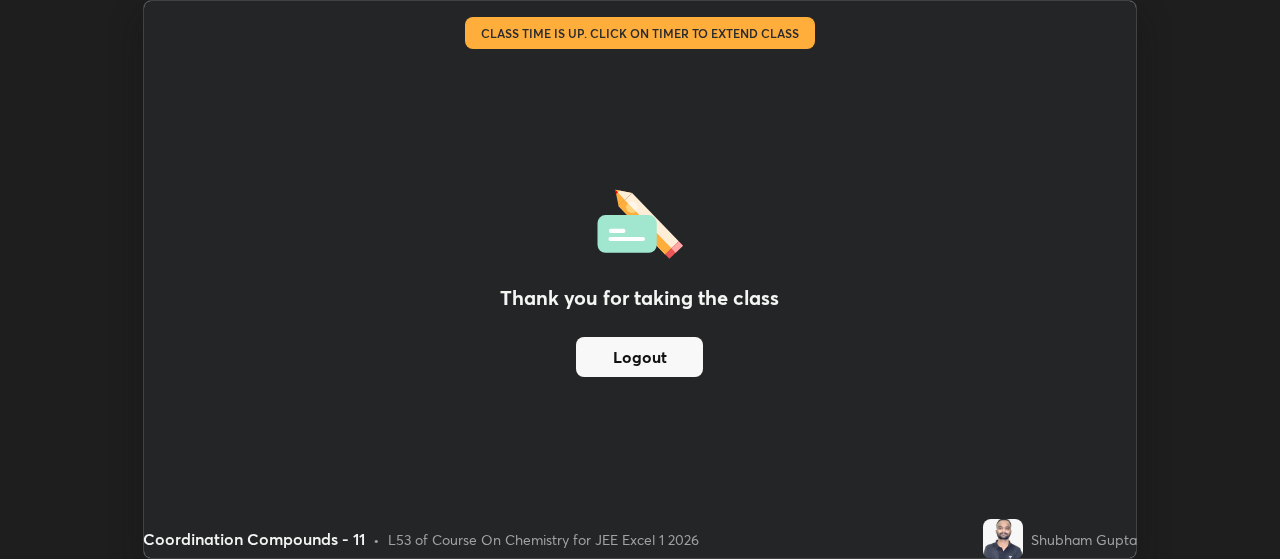 scroll, scrollTop: 559, scrollLeft: 1280, axis: both 